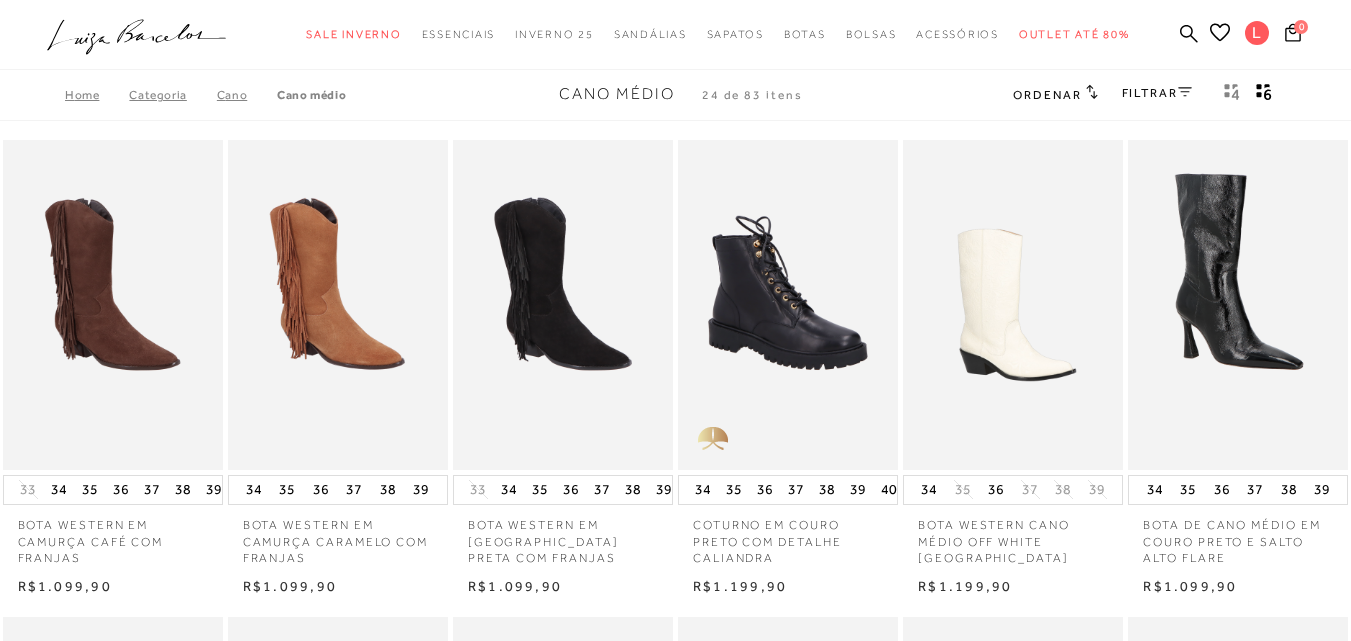 scroll, scrollTop: 0, scrollLeft: 0, axis: both 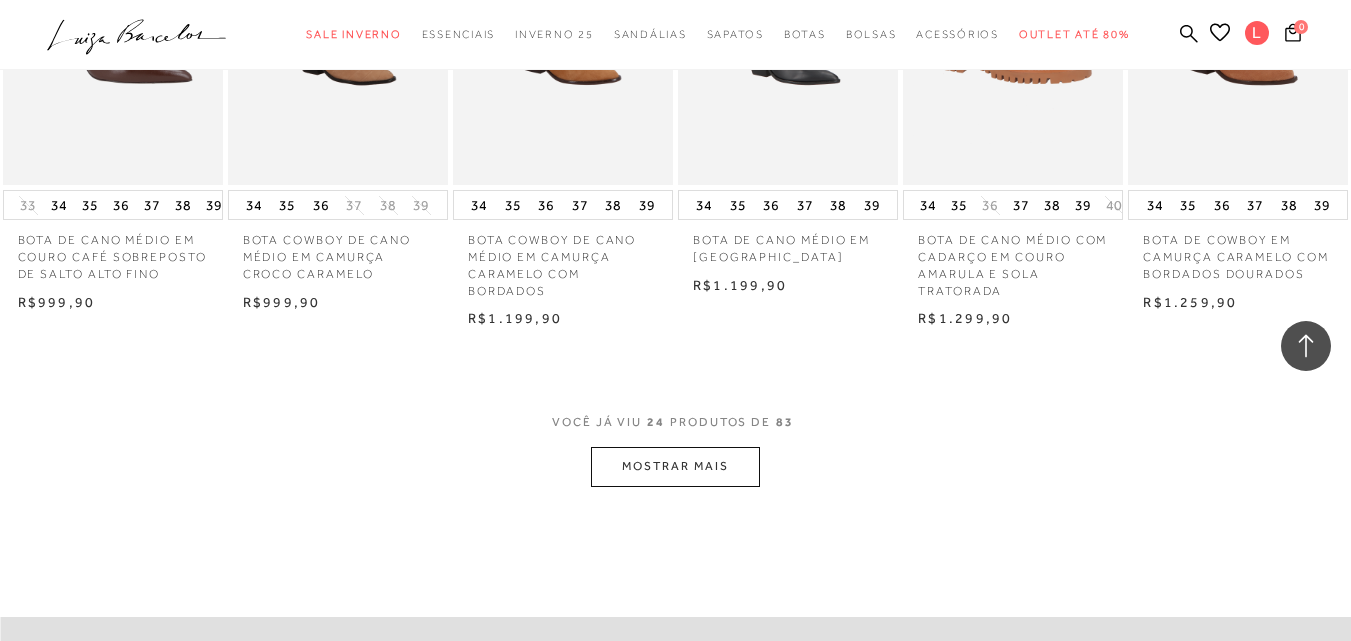 click on "MOSTRAR MAIS" at bounding box center (675, 466) 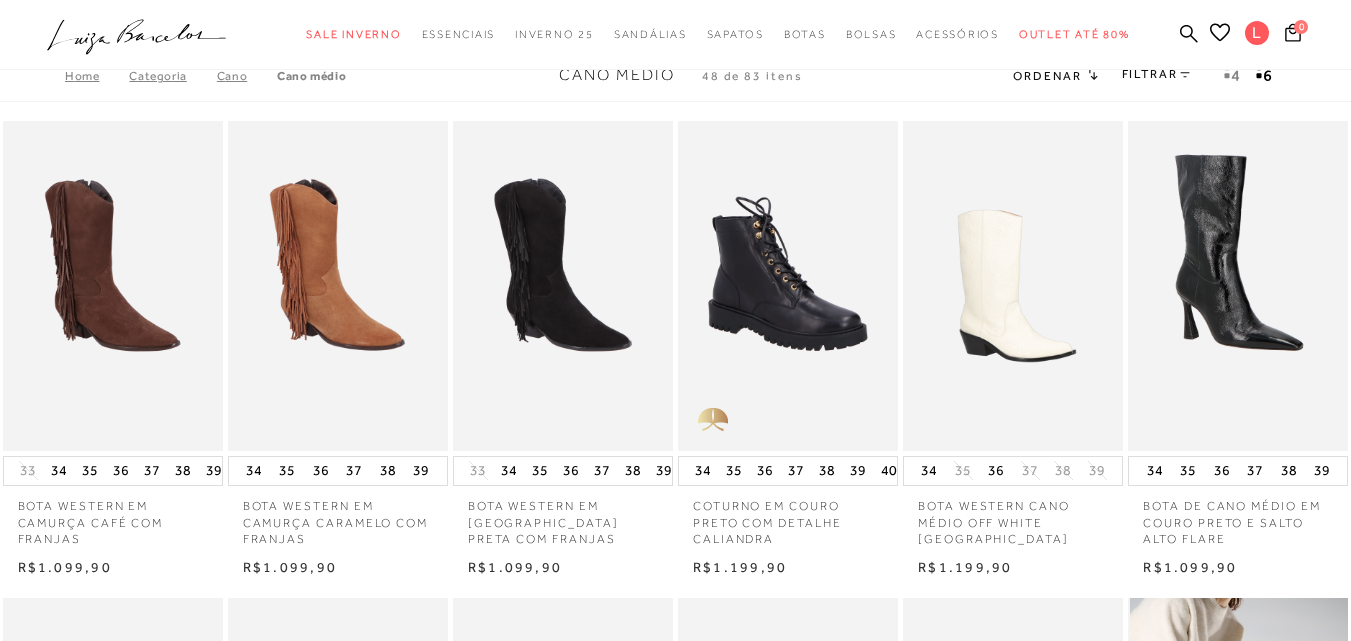 scroll, scrollTop: 0, scrollLeft: 0, axis: both 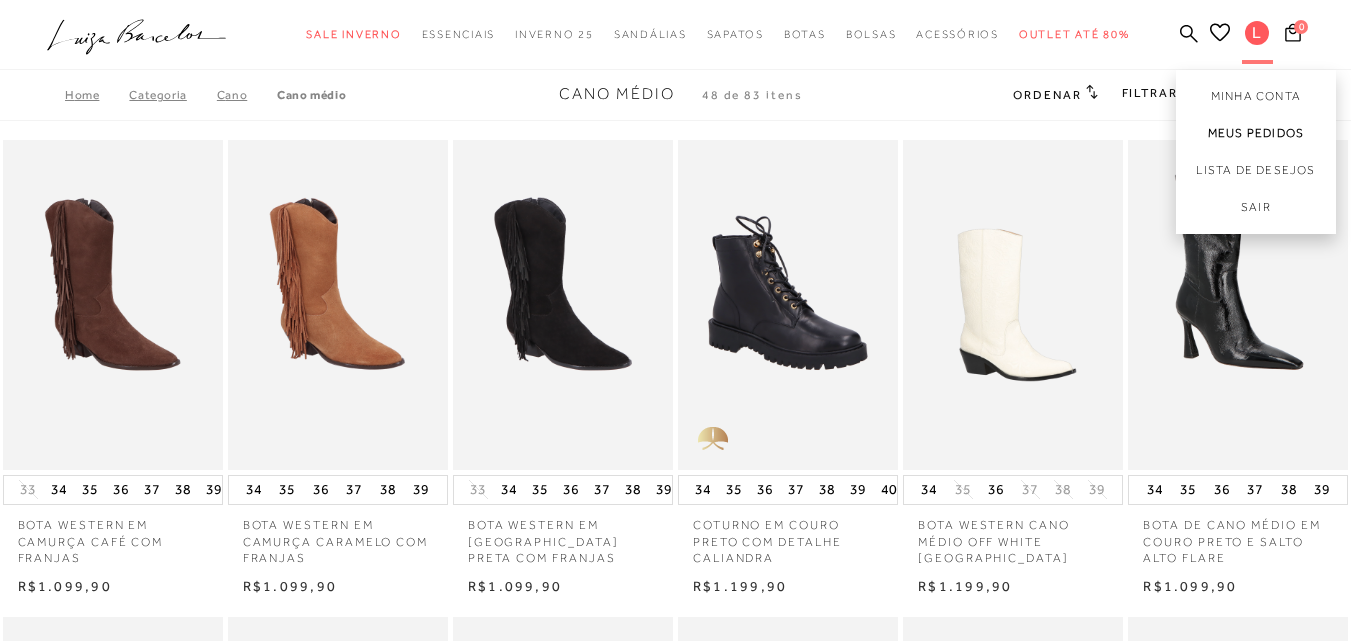 click on "Meus Pedidos" at bounding box center (1256, 133) 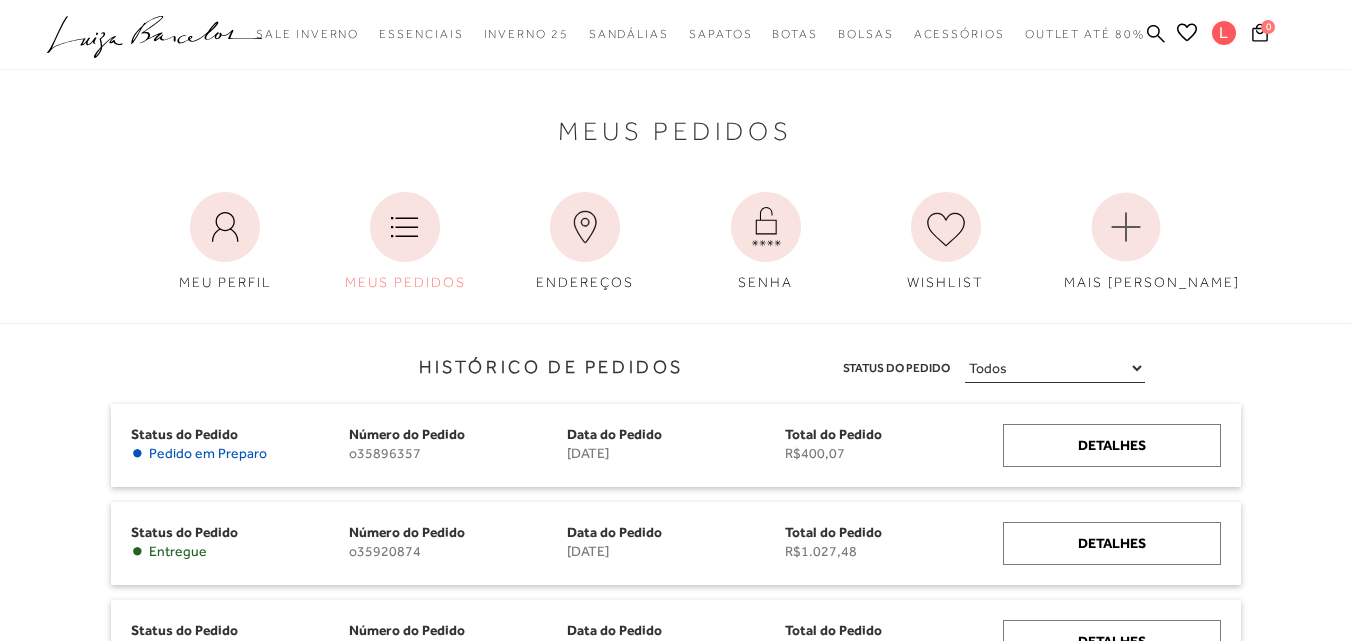 scroll, scrollTop: 0, scrollLeft: 0, axis: both 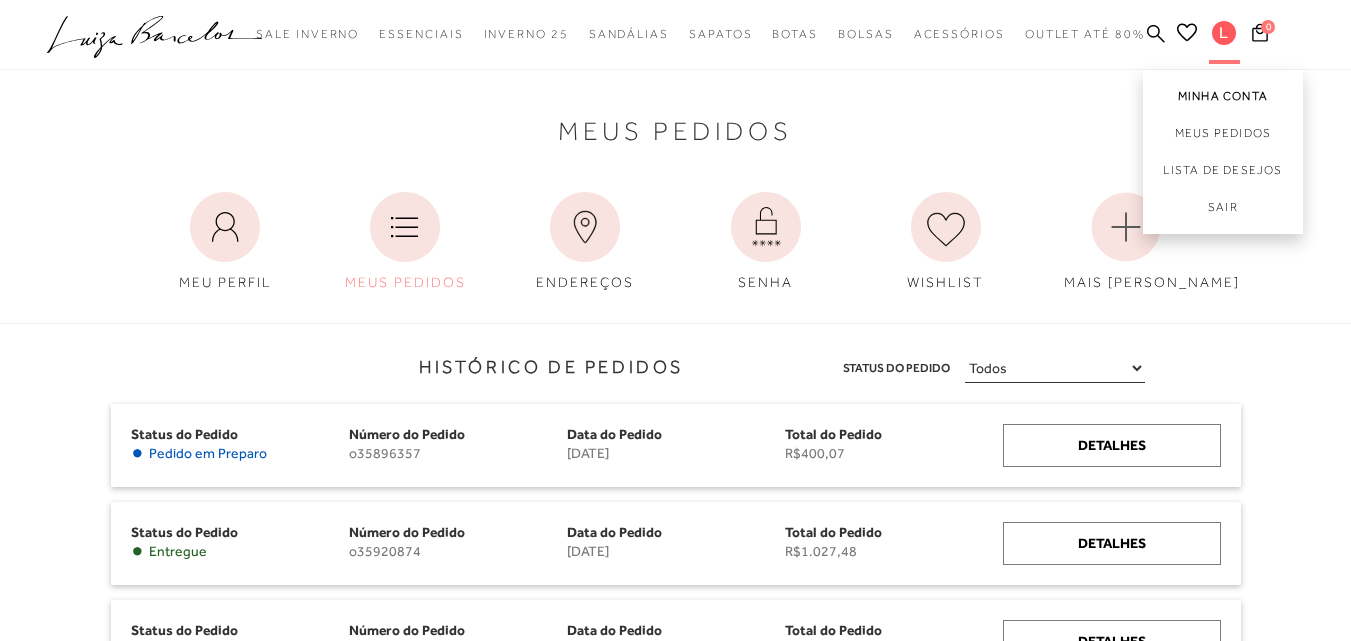 click on "Minha Conta" at bounding box center [1223, 92] 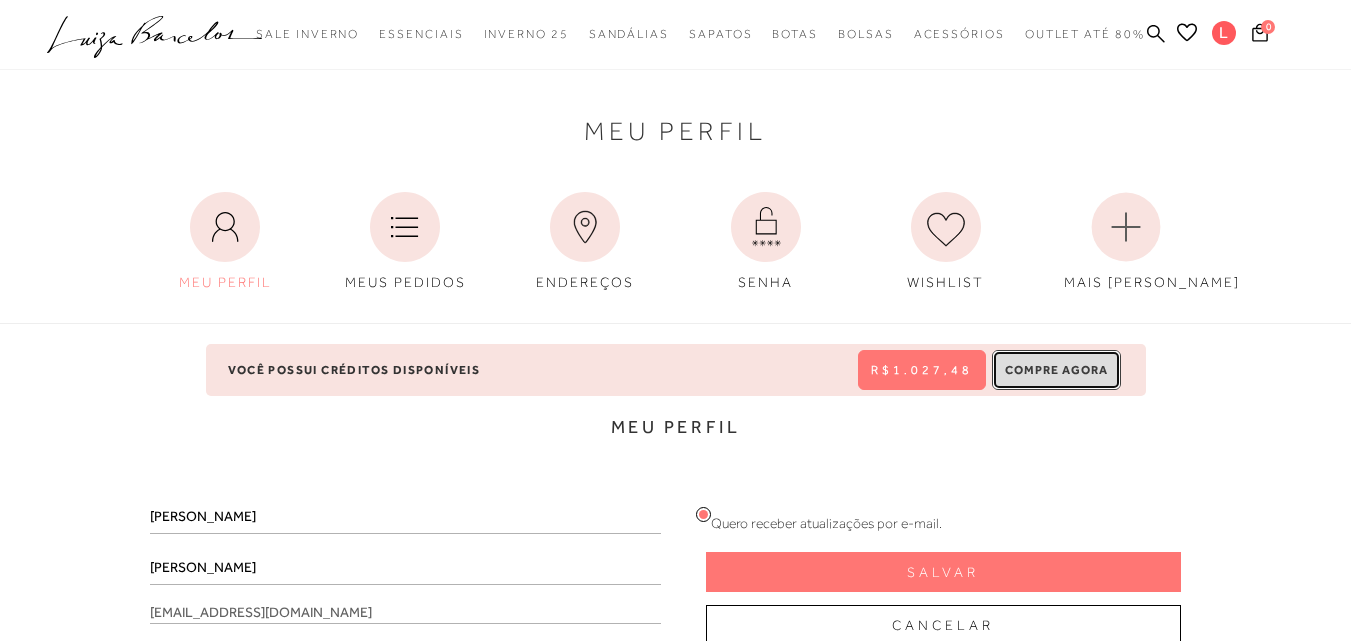 click on "Compre Agora" at bounding box center [1056, 370] 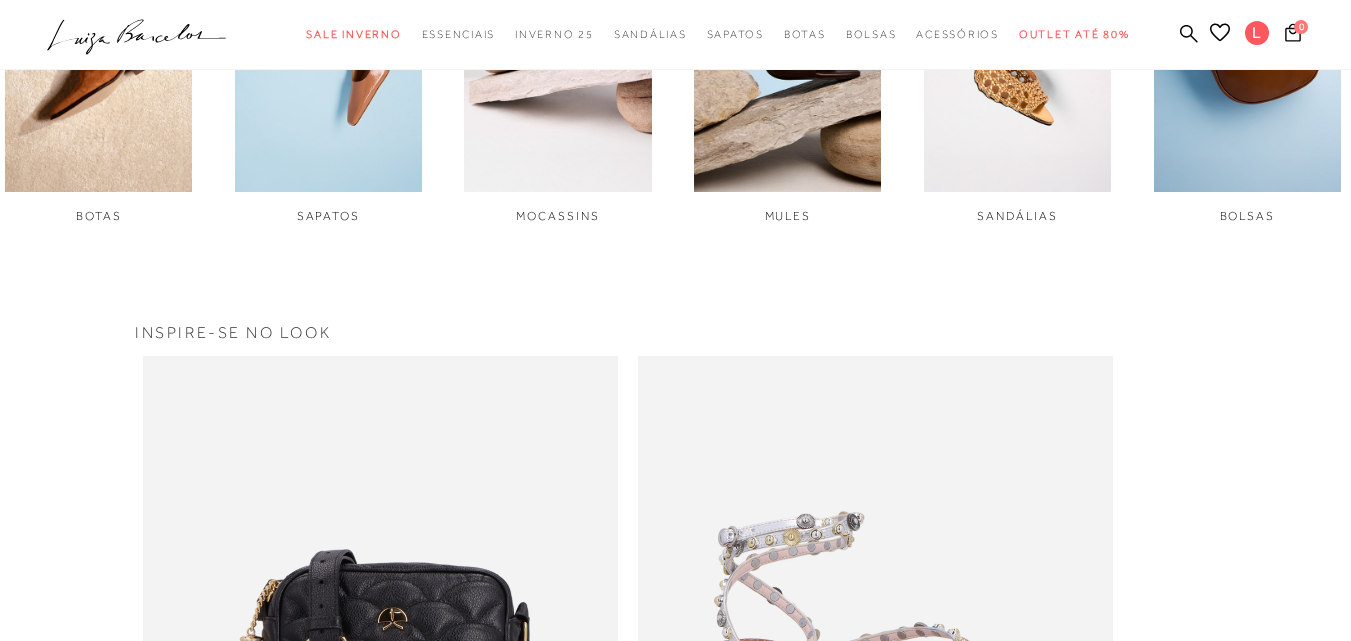 scroll, scrollTop: 667, scrollLeft: 0, axis: vertical 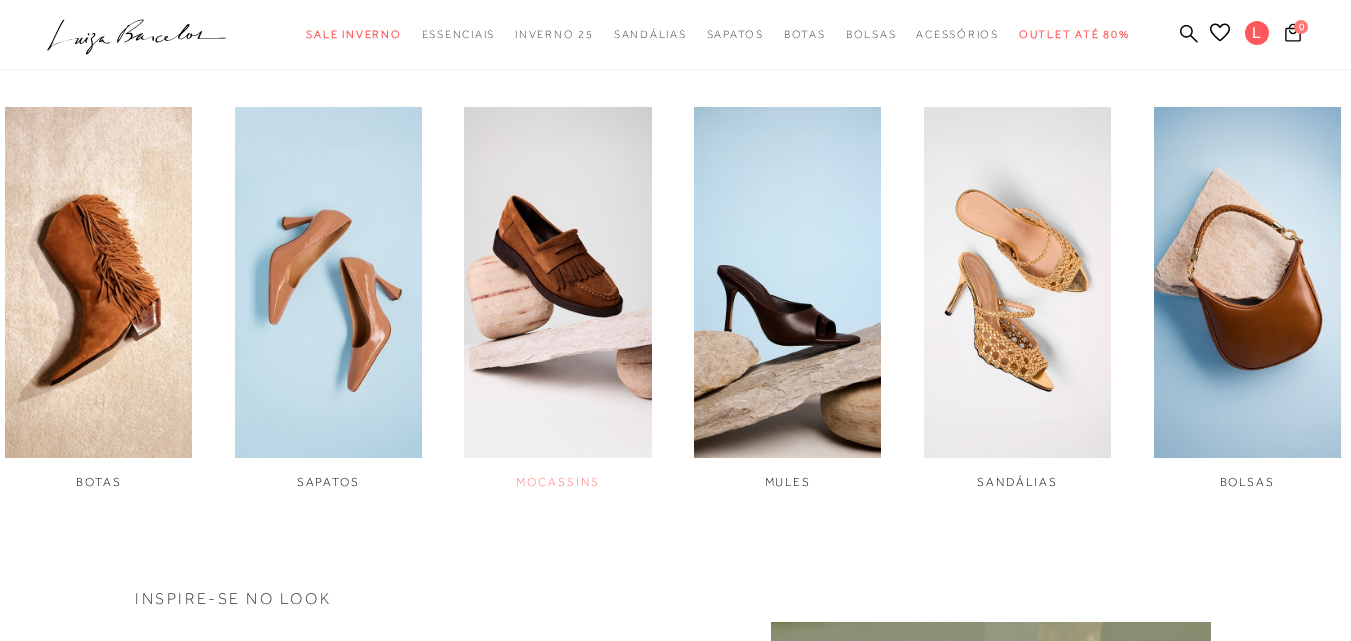 click at bounding box center [557, 282] 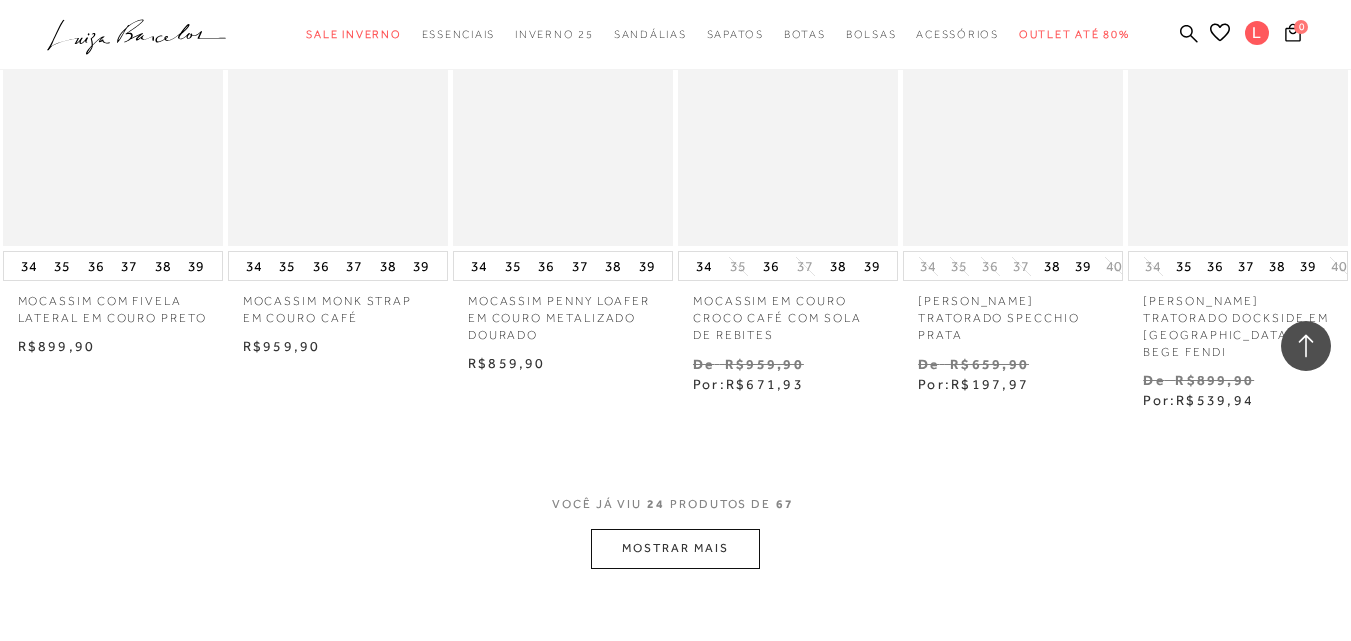 scroll, scrollTop: 1867, scrollLeft: 0, axis: vertical 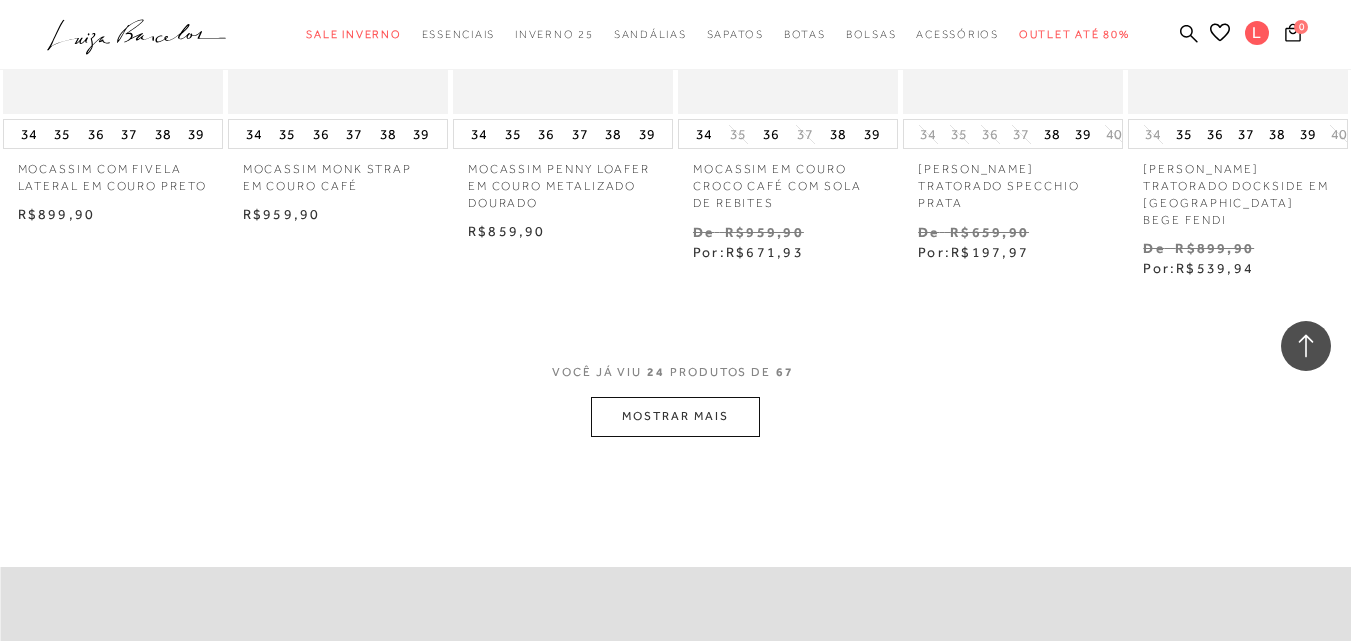 click on "MOSTRAR MAIS" at bounding box center [675, 416] 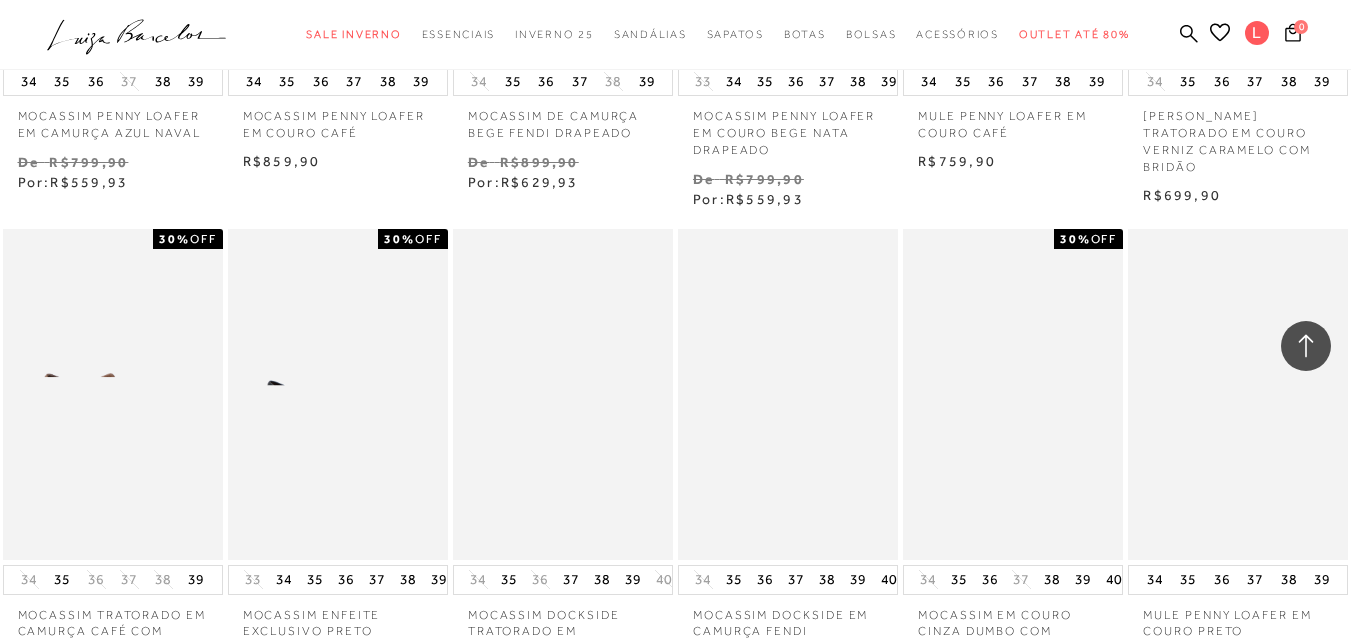 scroll, scrollTop: 3200, scrollLeft: 0, axis: vertical 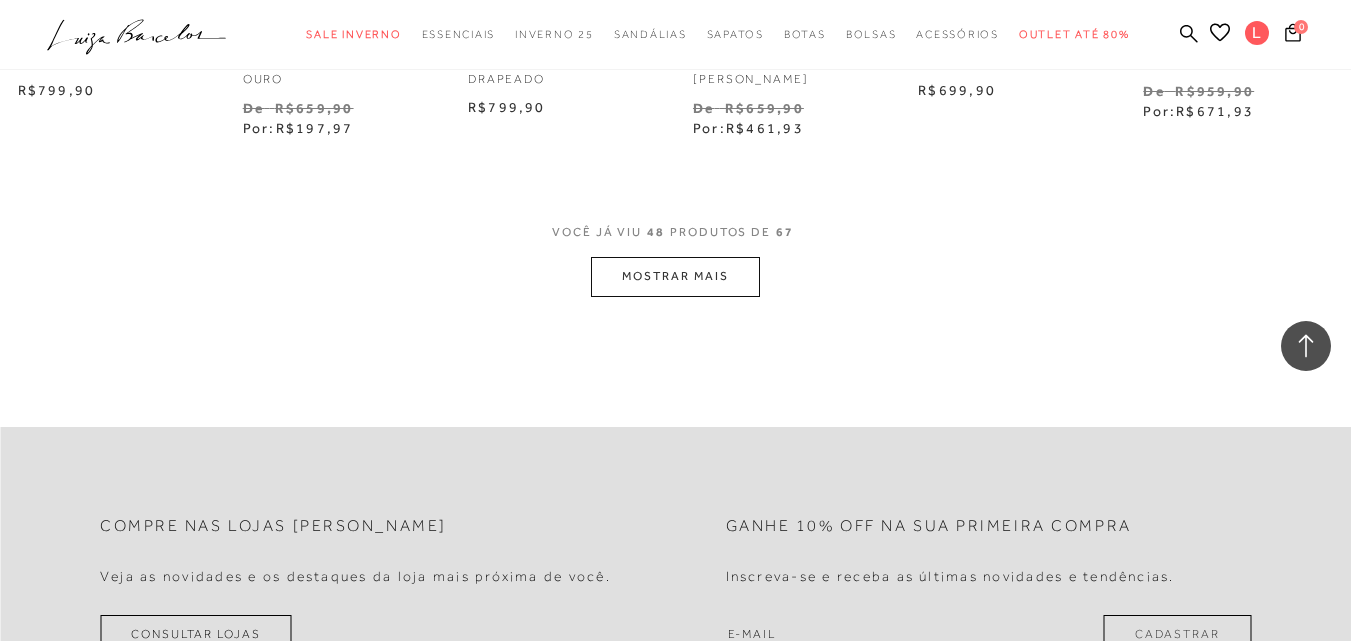 click on "MOSTRAR MAIS" at bounding box center [675, 276] 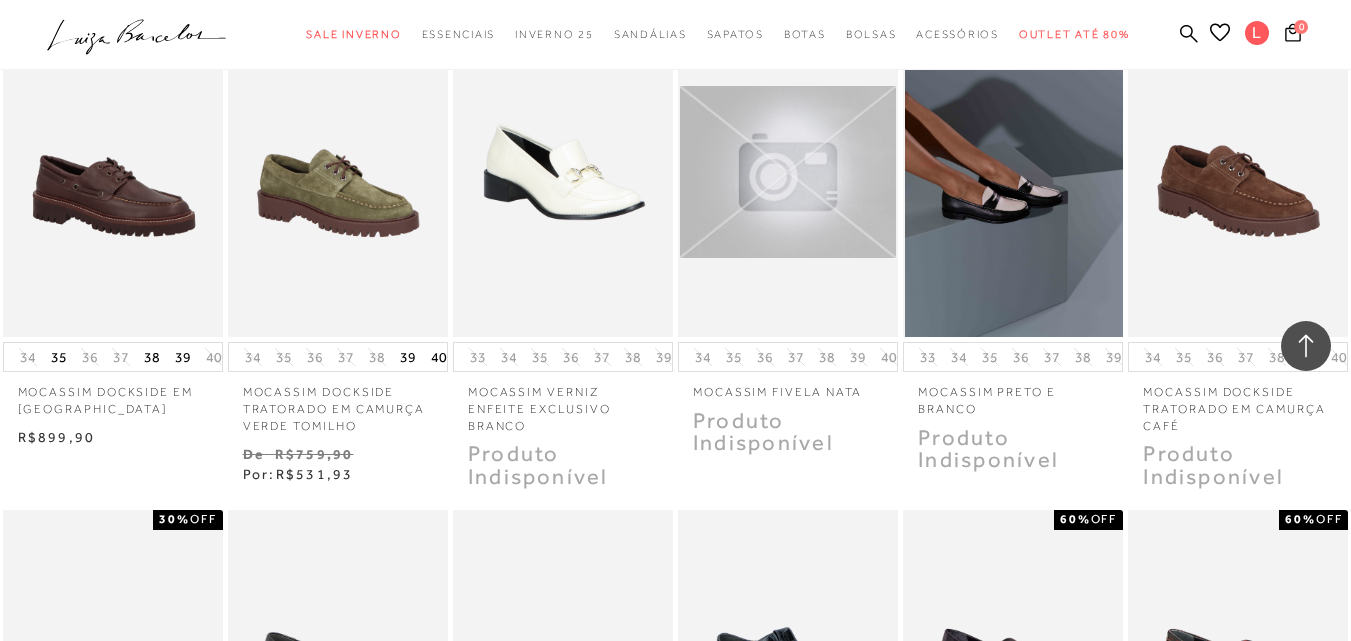 scroll, scrollTop: 3867, scrollLeft: 0, axis: vertical 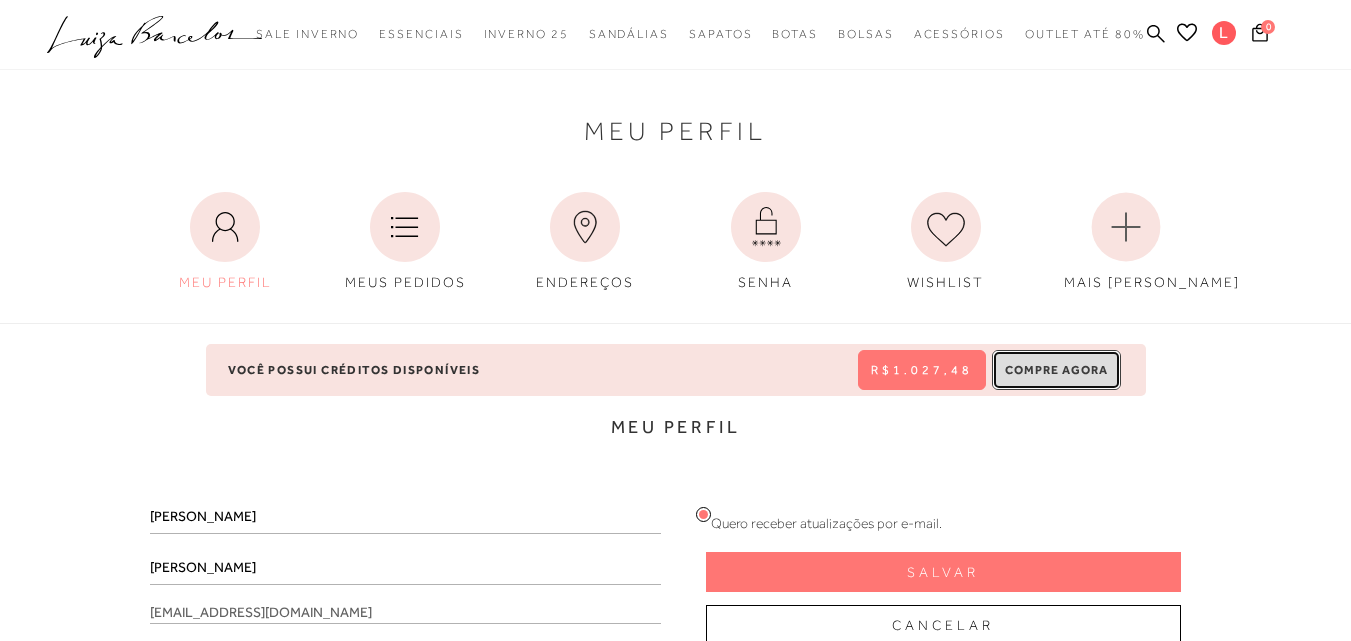 click on "Compre Agora" at bounding box center (1056, 370) 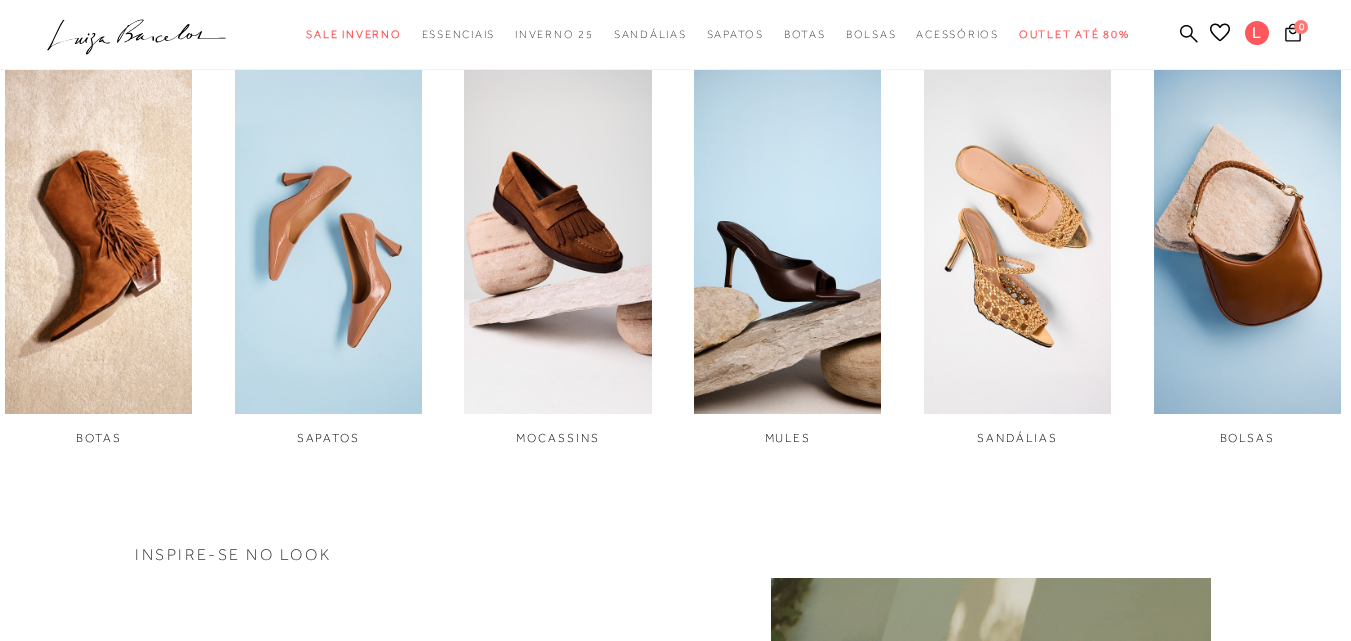 scroll, scrollTop: 667, scrollLeft: 0, axis: vertical 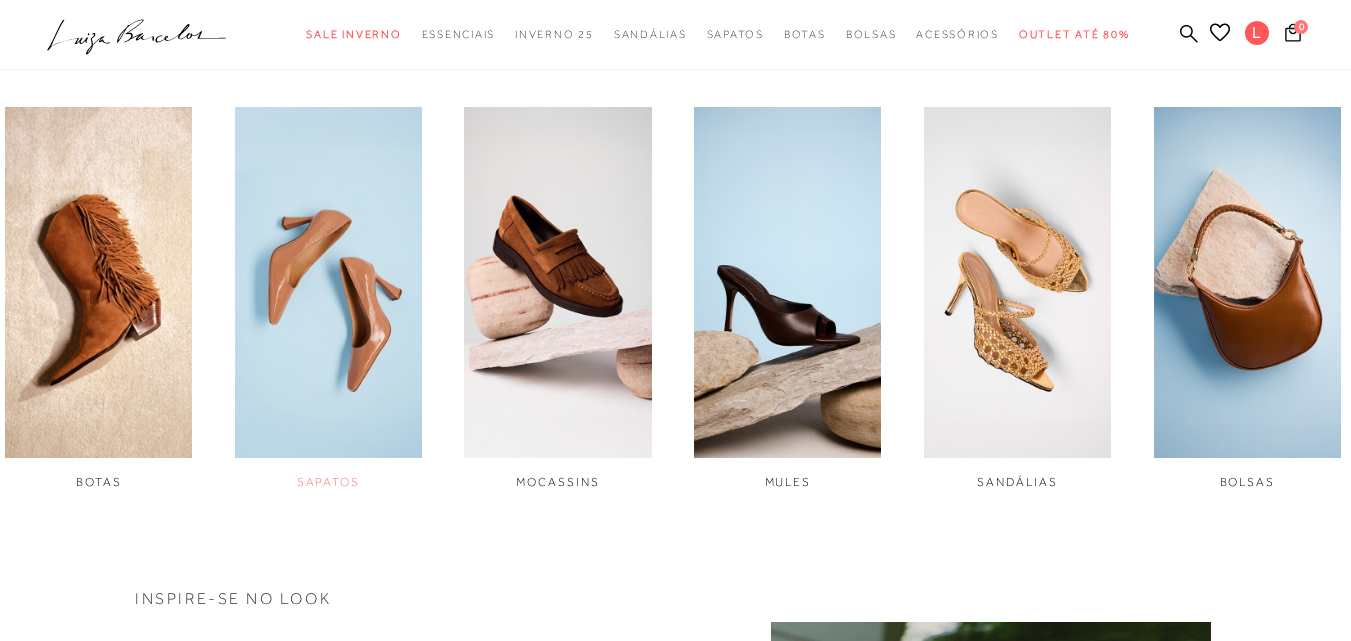 click at bounding box center (328, 282) 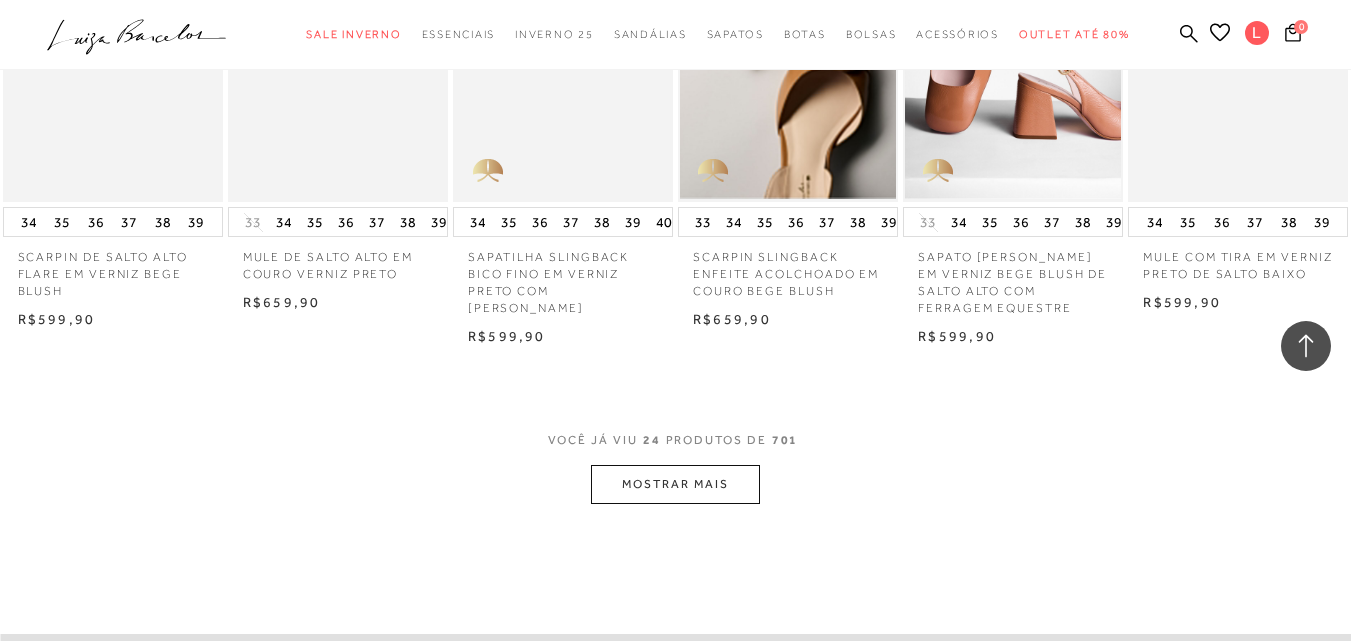 scroll, scrollTop: 1733, scrollLeft: 0, axis: vertical 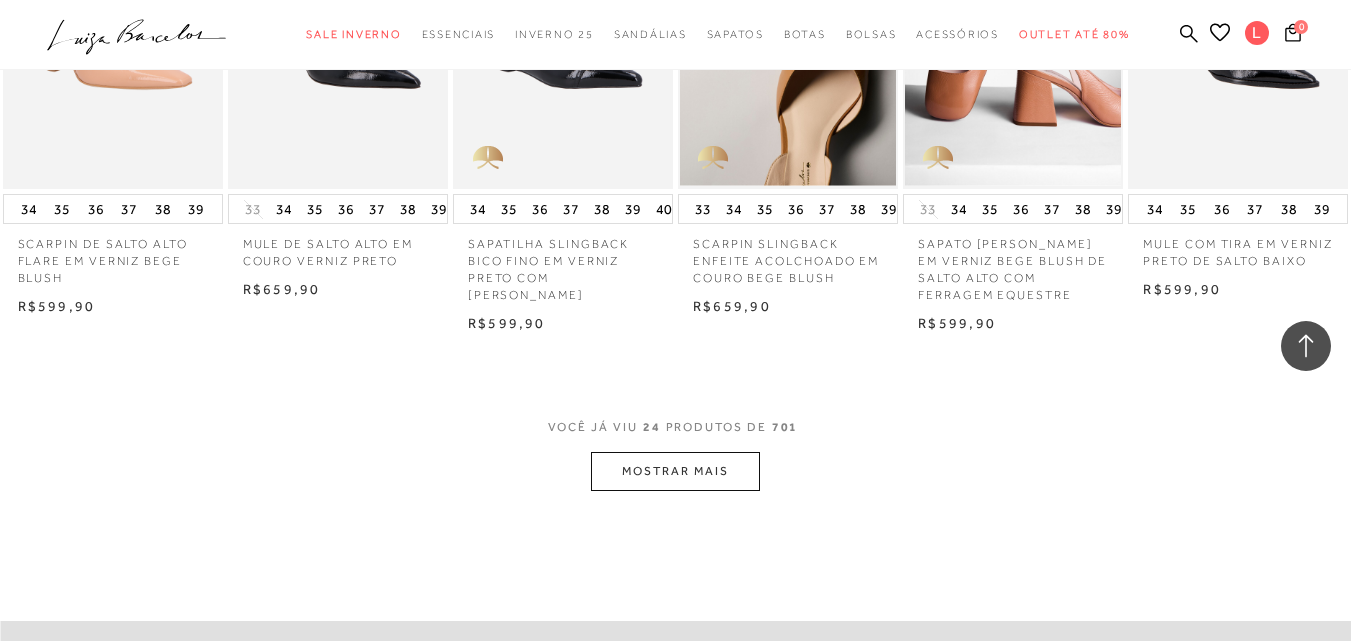 click on "MOSTRAR MAIS" at bounding box center [675, 471] 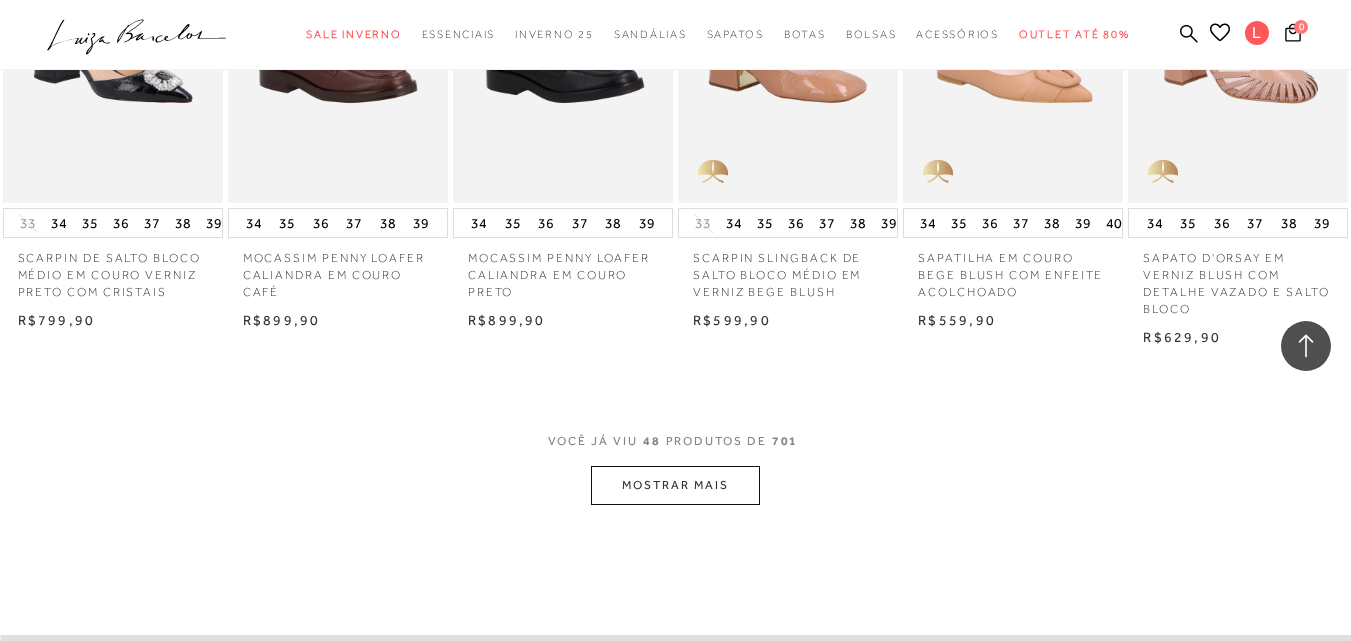 scroll, scrollTop: 3733, scrollLeft: 0, axis: vertical 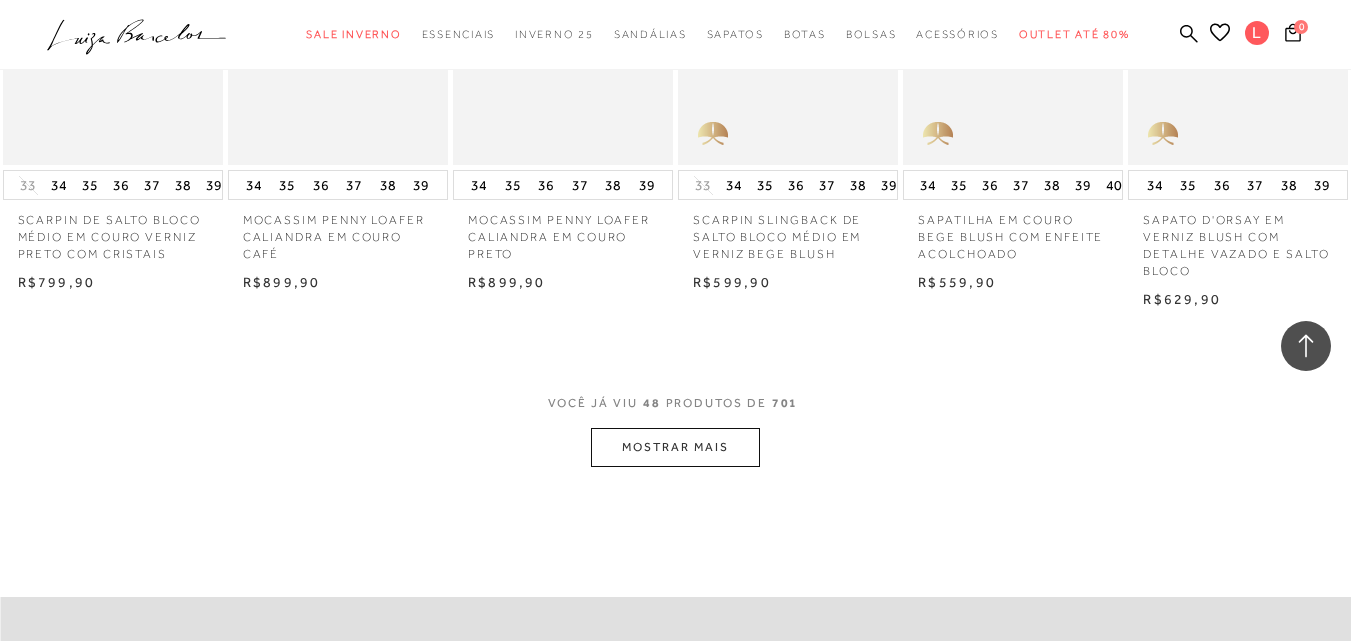 click on "MOSTRAR MAIS" at bounding box center (675, 447) 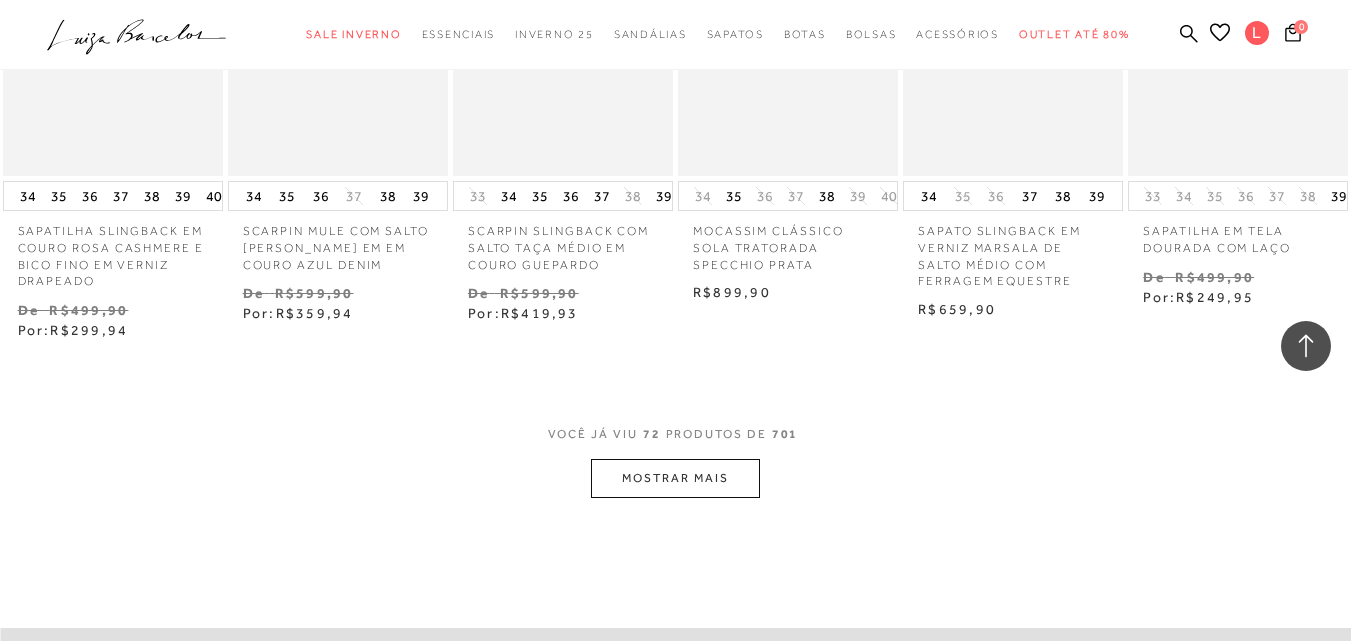 scroll, scrollTop: 5733, scrollLeft: 0, axis: vertical 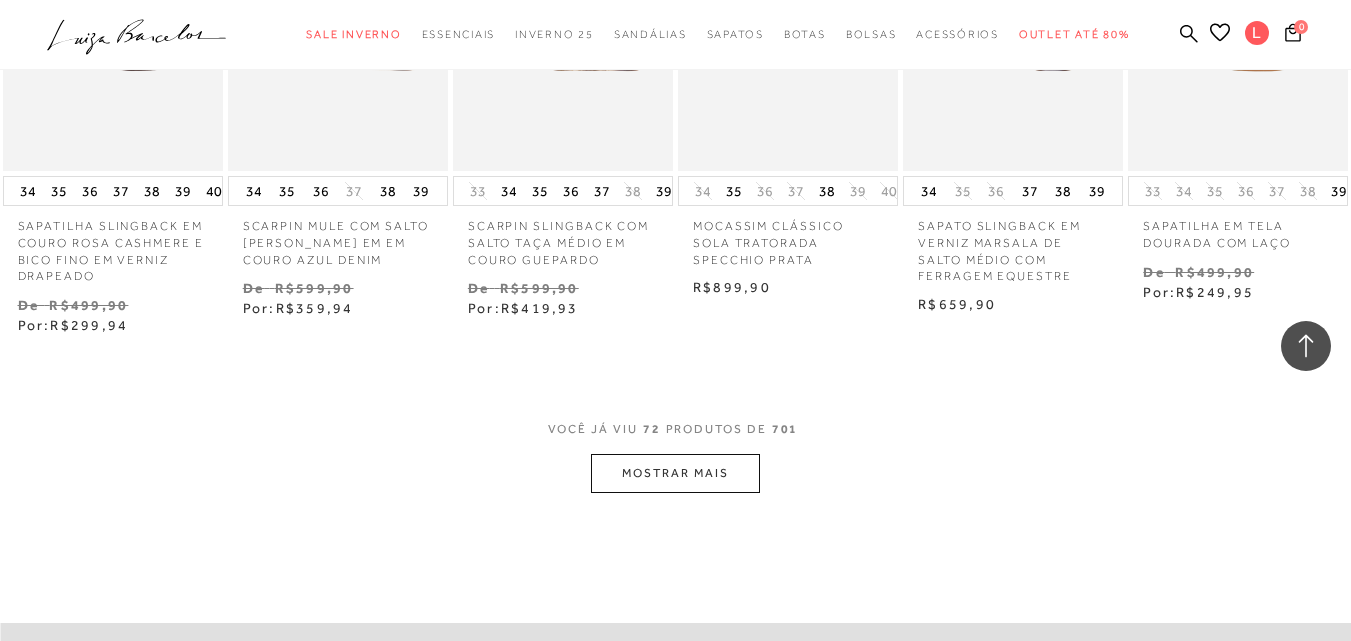 click on "MOSTRAR MAIS" at bounding box center [675, 473] 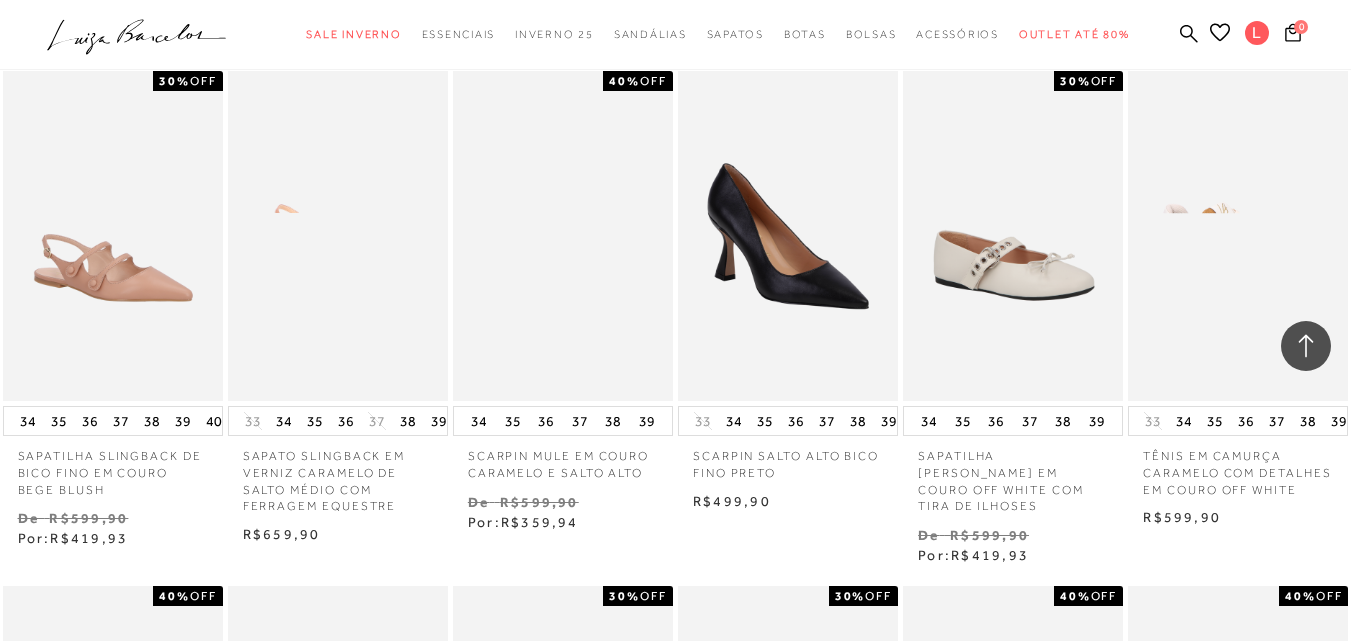 scroll, scrollTop: 6401, scrollLeft: 0, axis: vertical 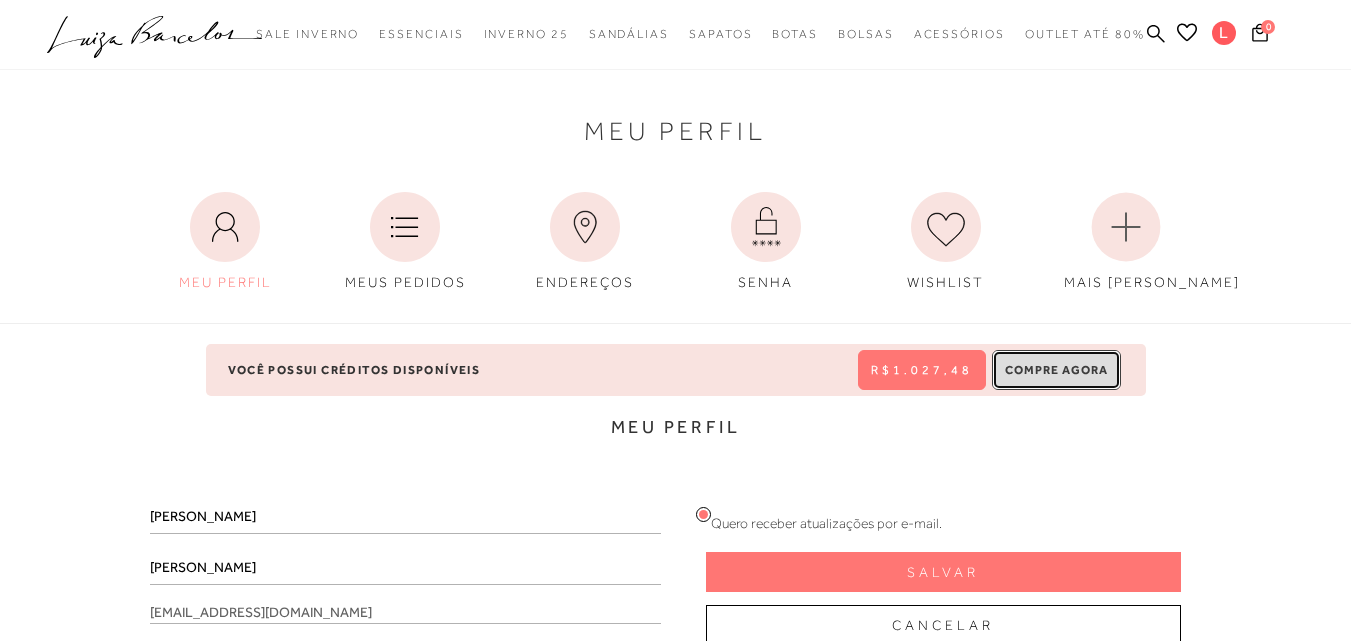 click on "Compre Agora" at bounding box center [1056, 370] 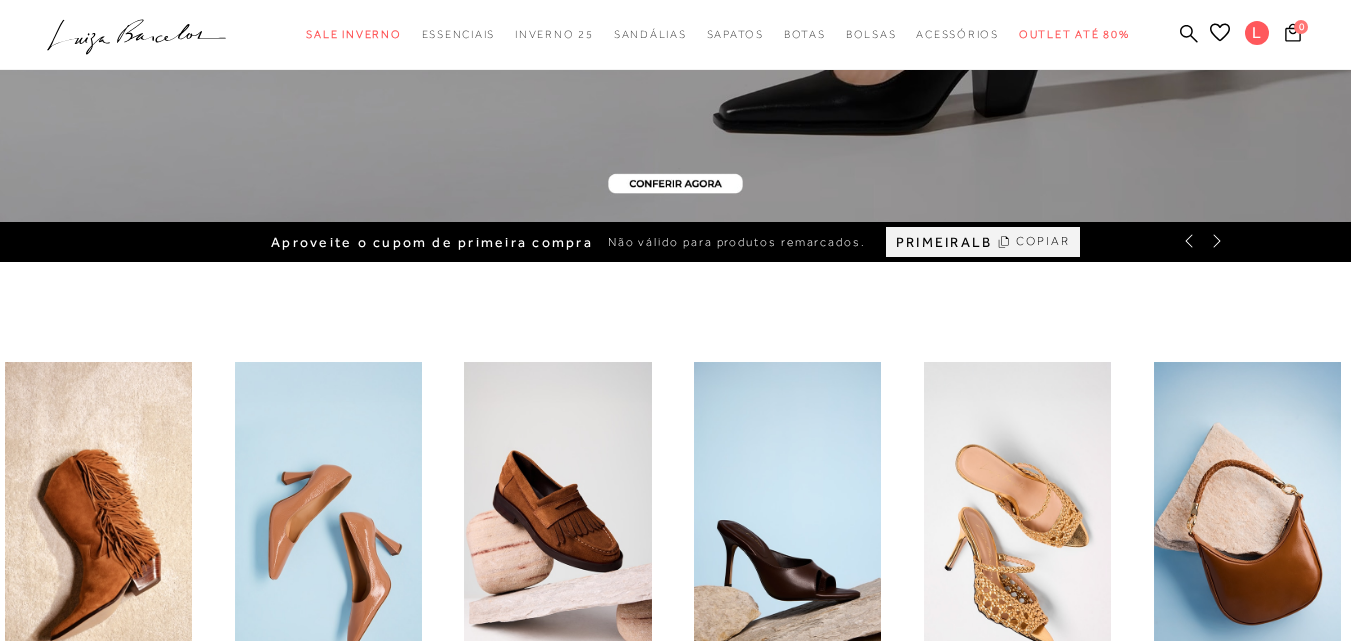 scroll, scrollTop: 533, scrollLeft: 0, axis: vertical 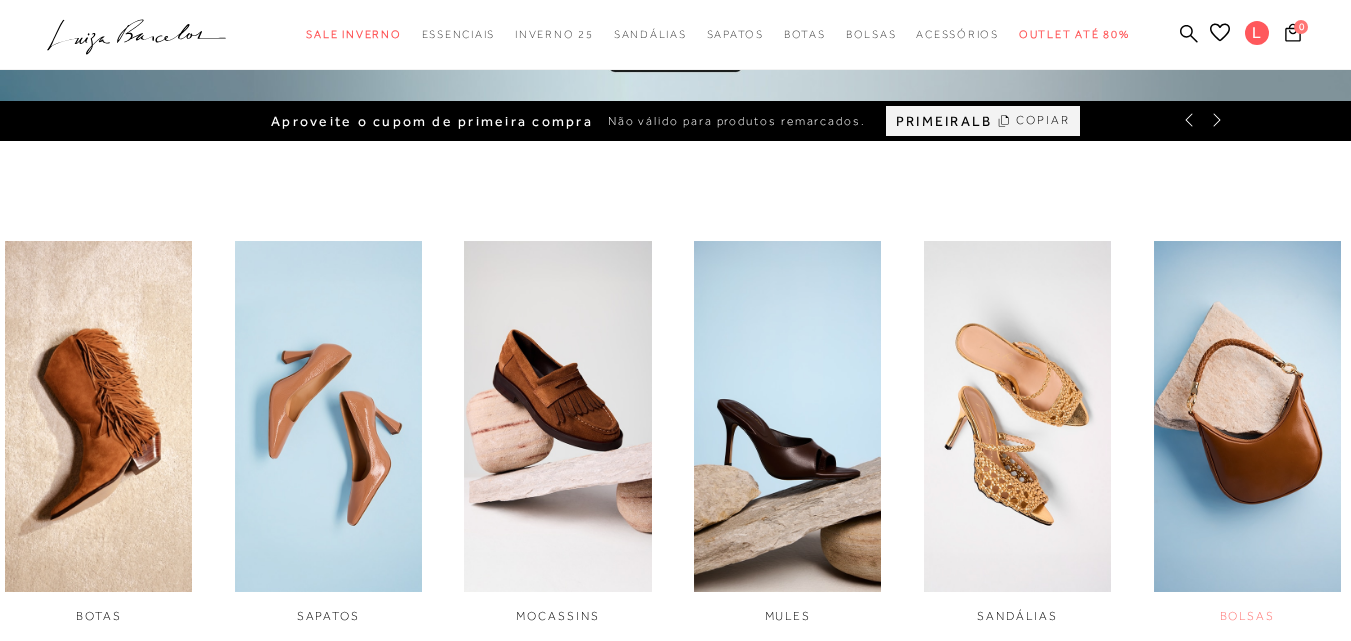 click at bounding box center (1247, 416) 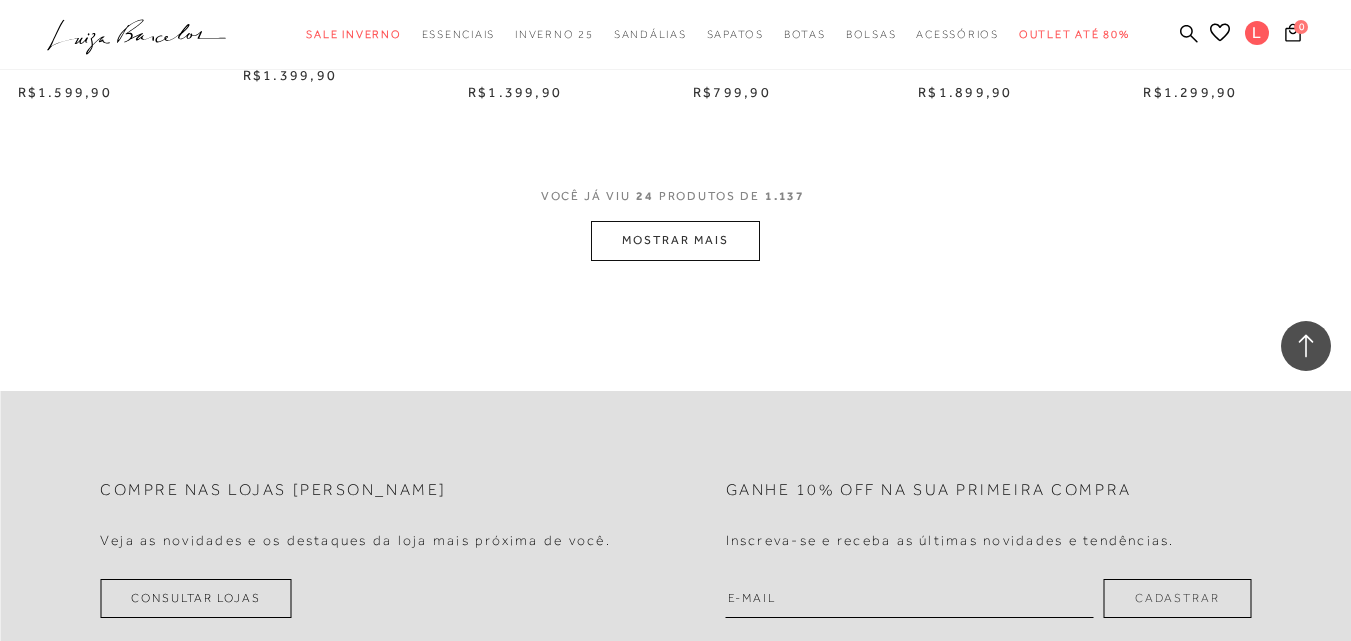 scroll, scrollTop: 1867, scrollLeft: 0, axis: vertical 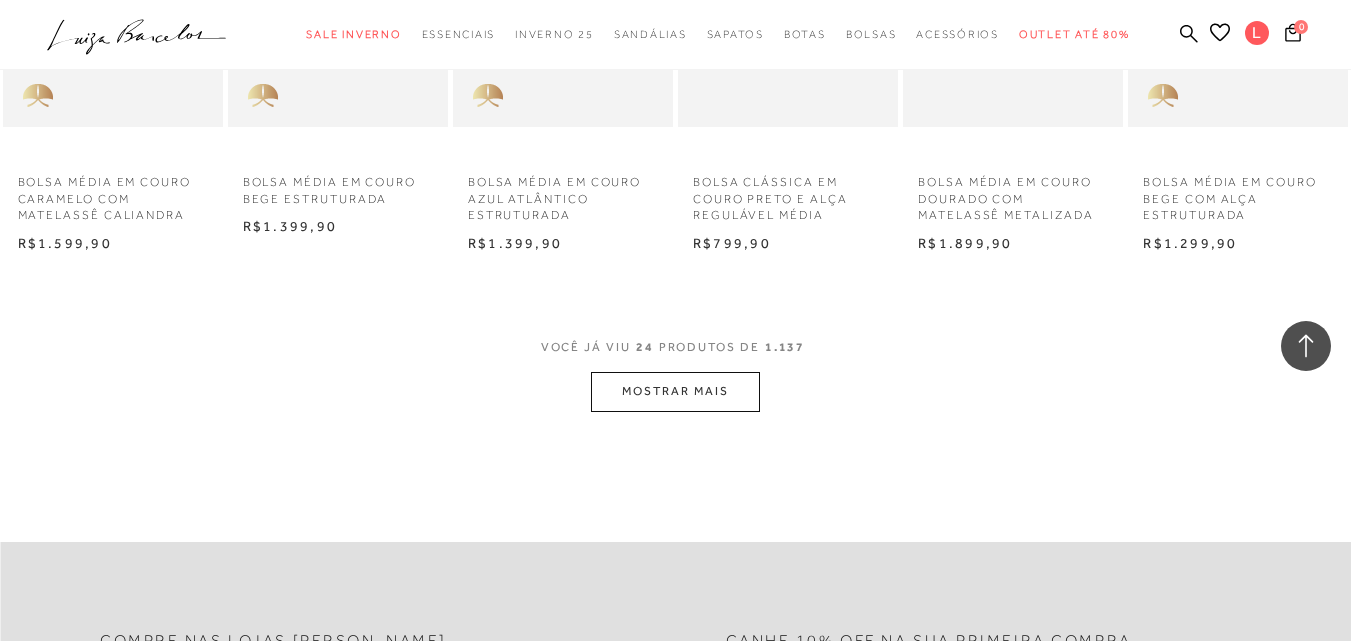 click on "MOSTRAR MAIS" at bounding box center [675, 391] 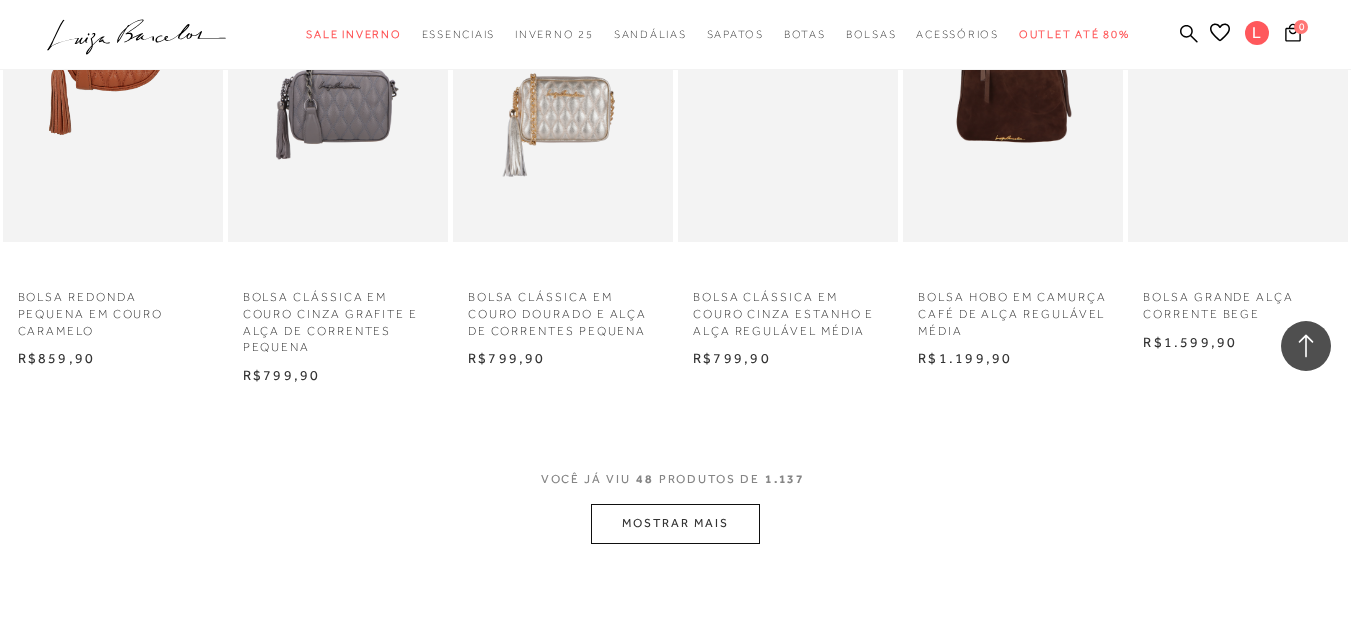 scroll, scrollTop: 3867, scrollLeft: 0, axis: vertical 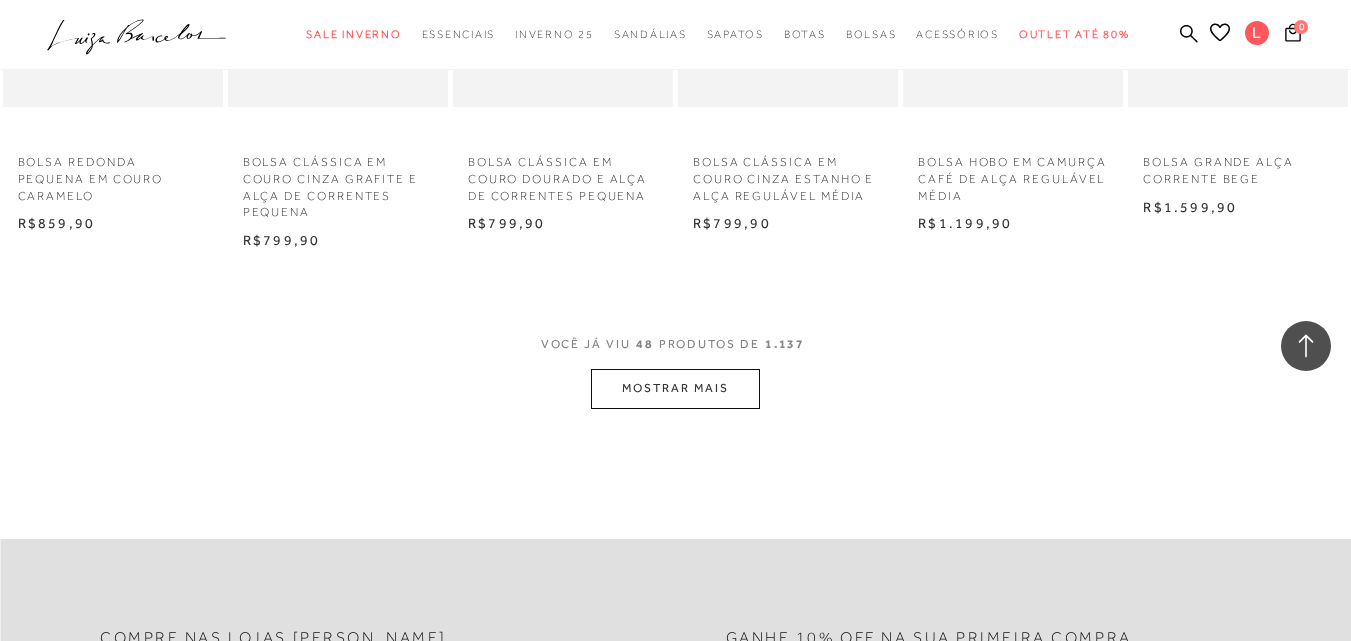 click on "MOSTRAR MAIS" at bounding box center (675, 388) 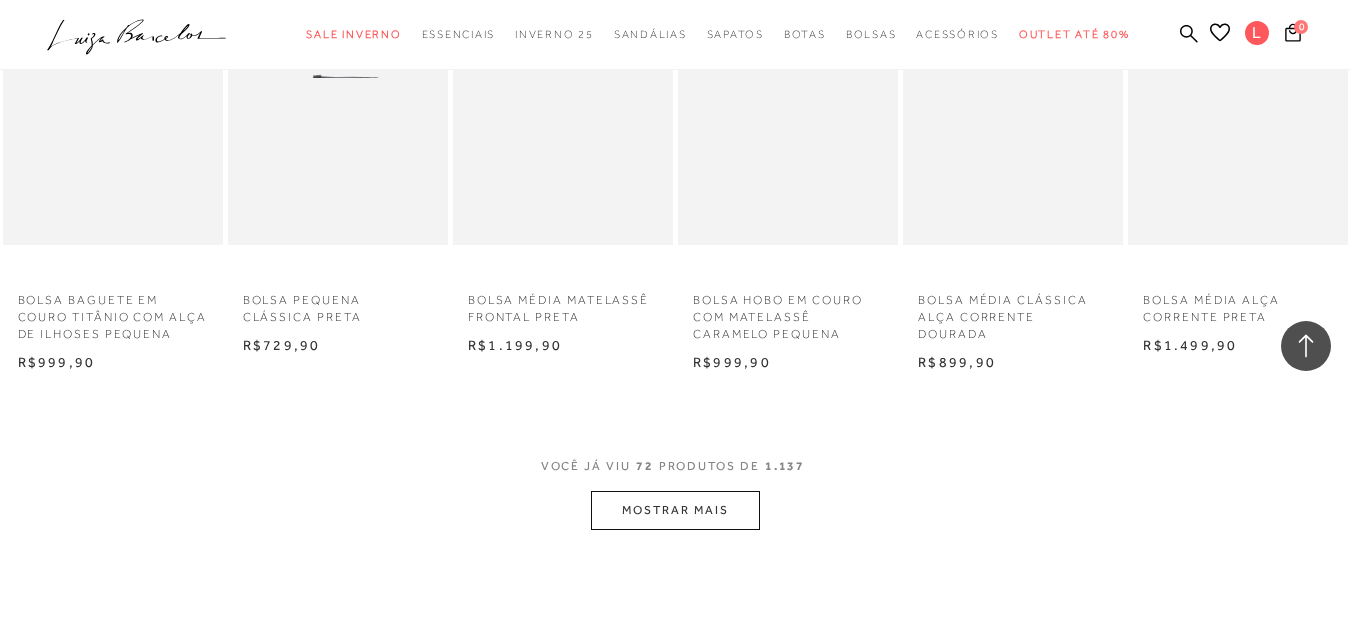 scroll, scrollTop: 5734, scrollLeft: 0, axis: vertical 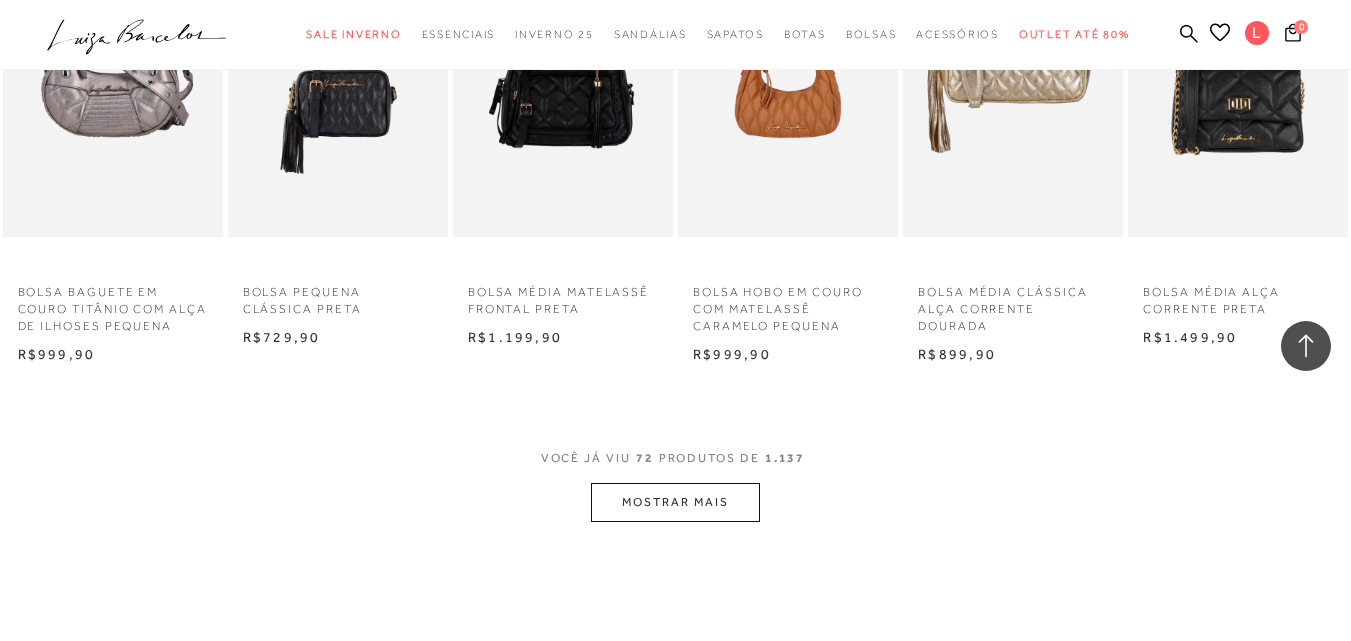 click on "MOSTRAR MAIS" at bounding box center [675, 502] 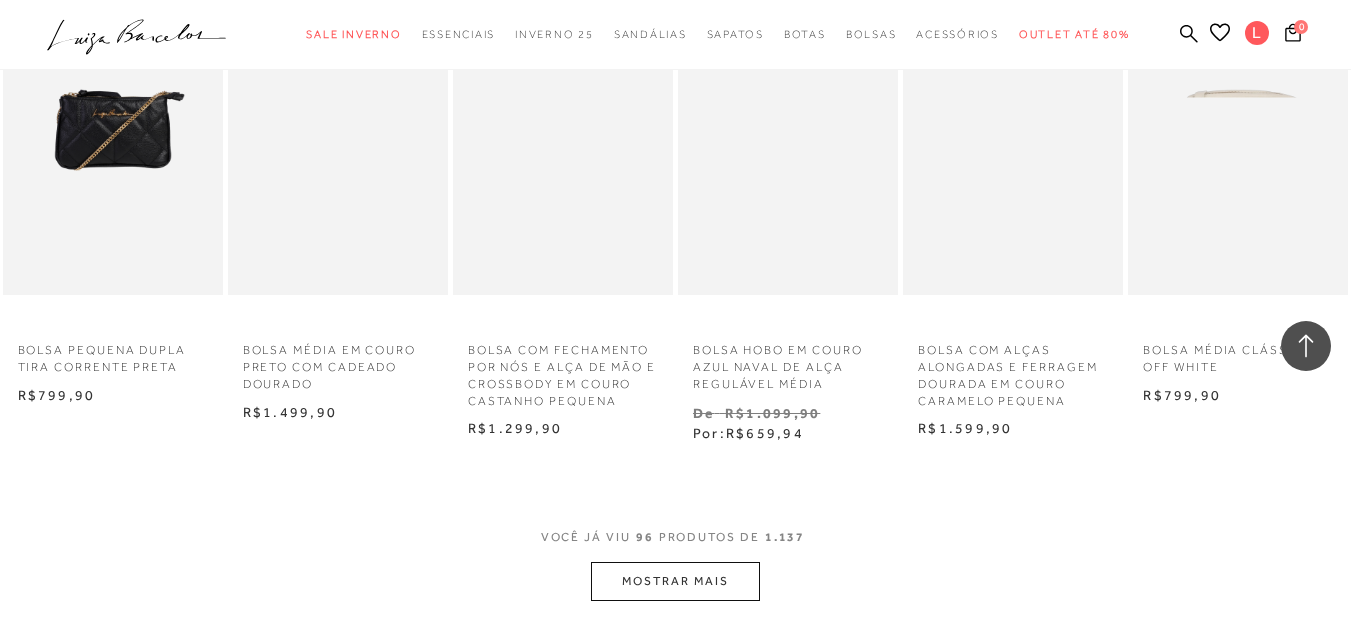 scroll, scrollTop: 7867, scrollLeft: 0, axis: vertical 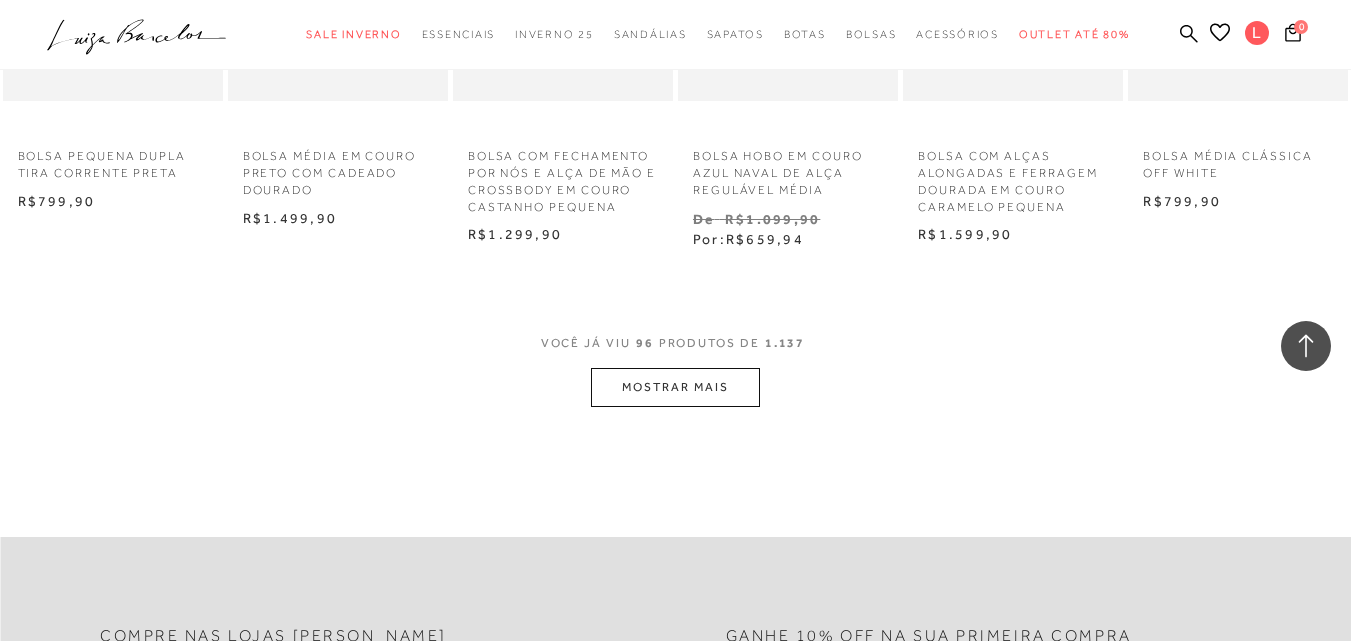 click on "MOSTRAR MAIS" at bounding box center (675, 387) 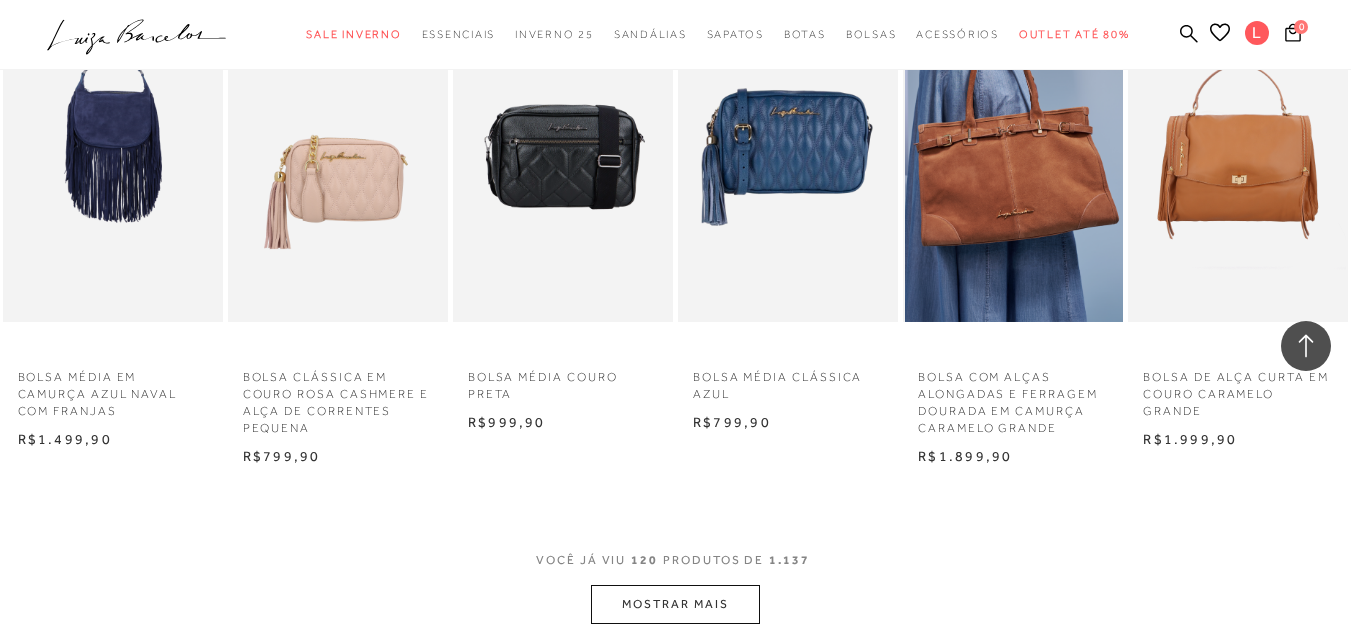 scroll, scrollTop: 9867, scrollLeft: 0, axis: vertical 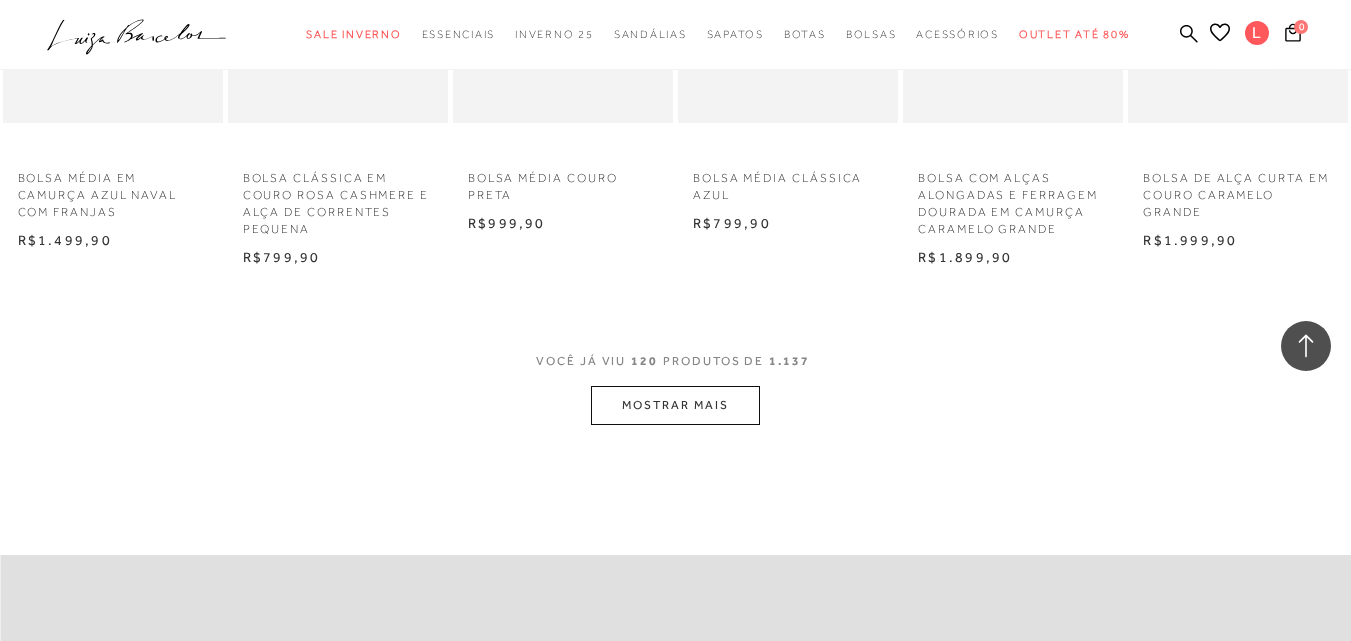 click on "MOSTRAR MAIS" at bounding box center (675, 405) 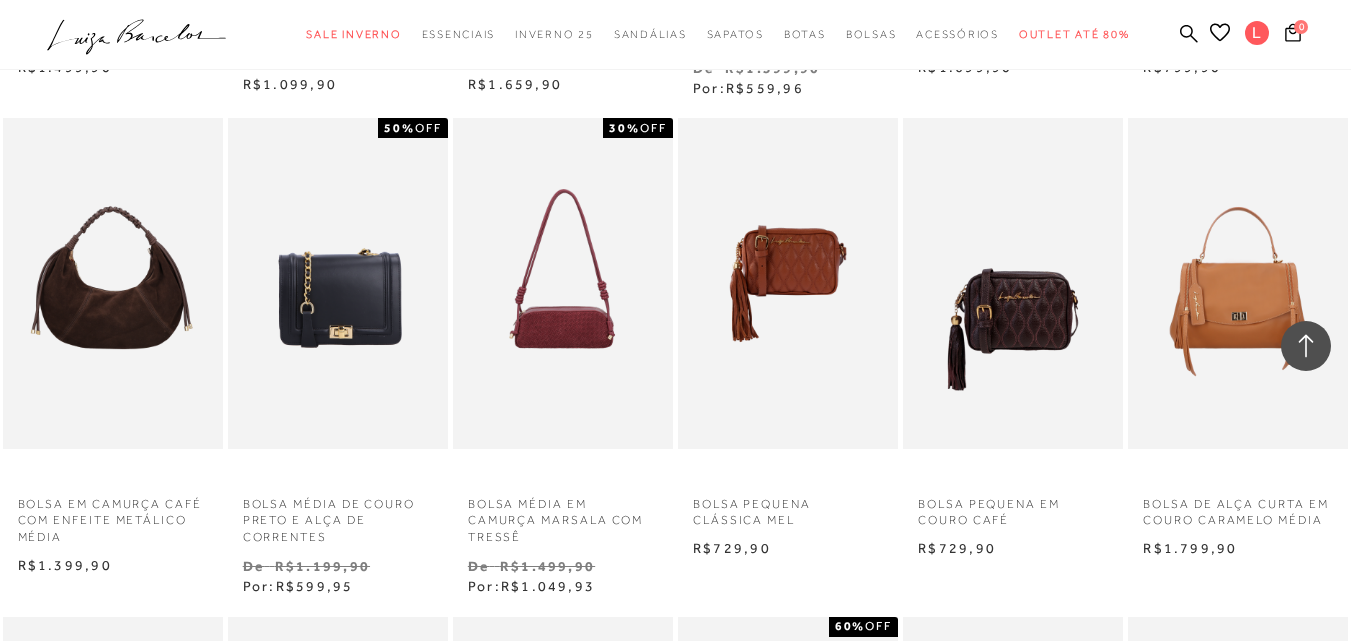 scroll, scrollTop: 10134, scrollLeft: 0, axis: vertical 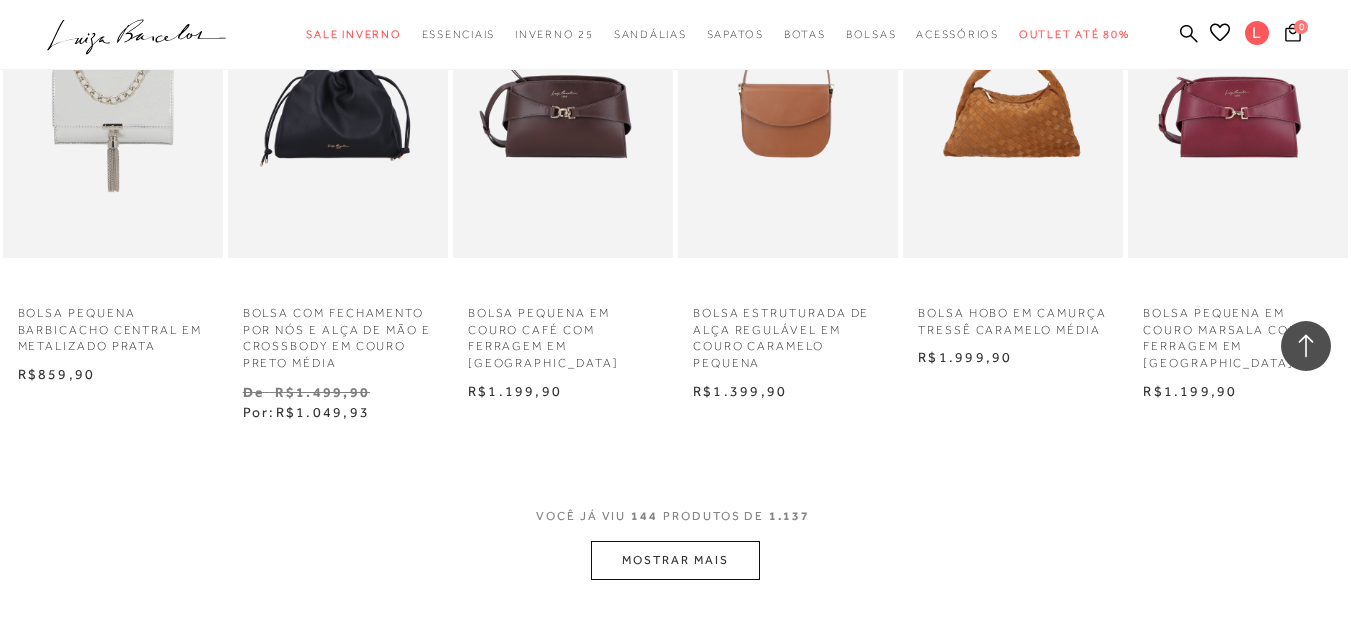 click on "MOSTRAR MAIS" at bounding box center [675, 560] 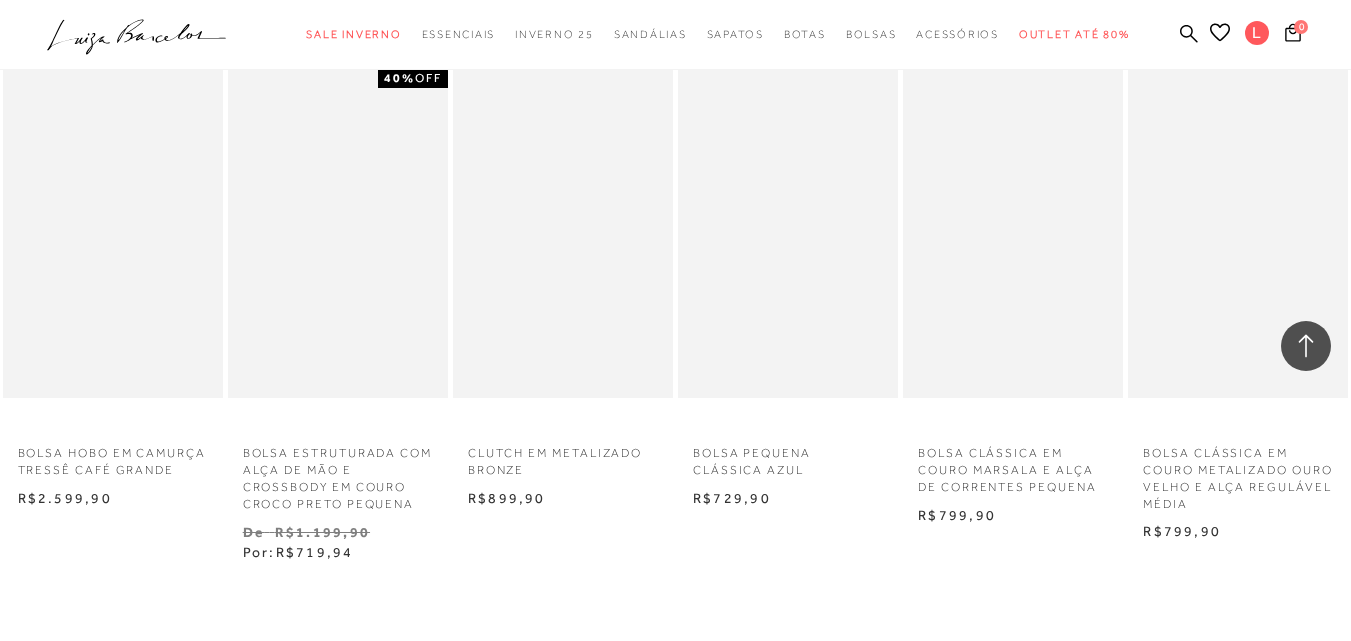 scroll, scrollTop: 13867, scrollLeft: 0, axis: vertical 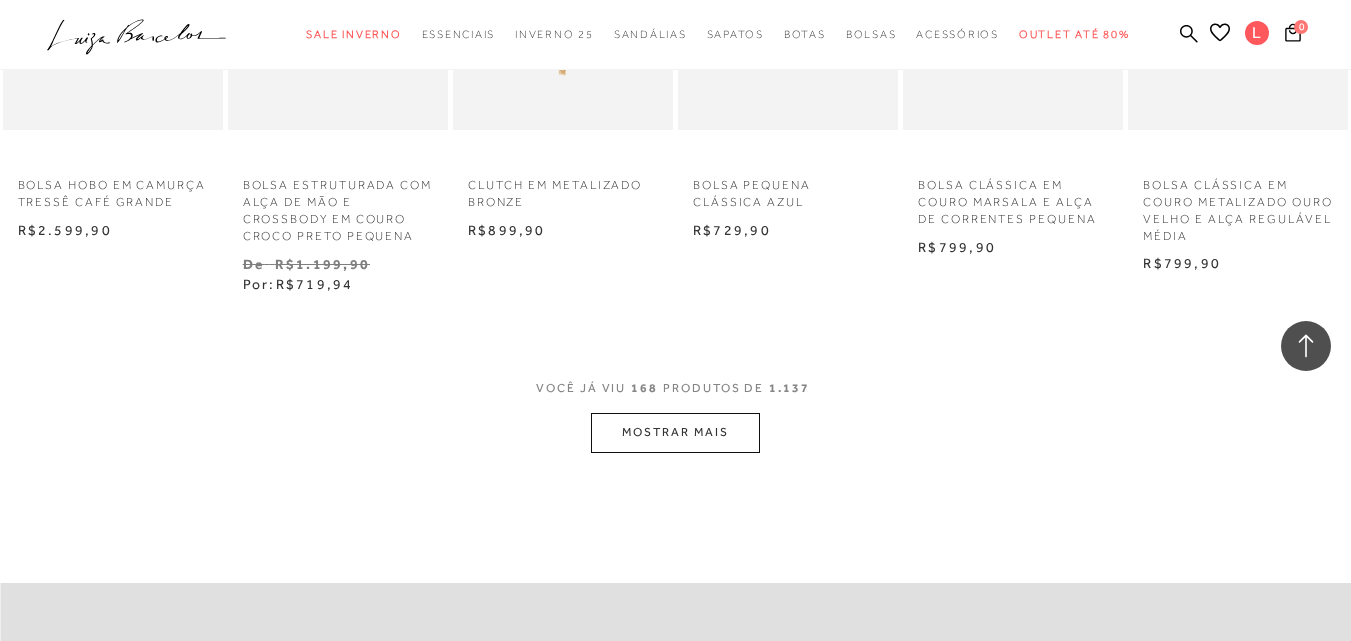click on "MOSTRAR MAIS" at bounding box center [675, 432] 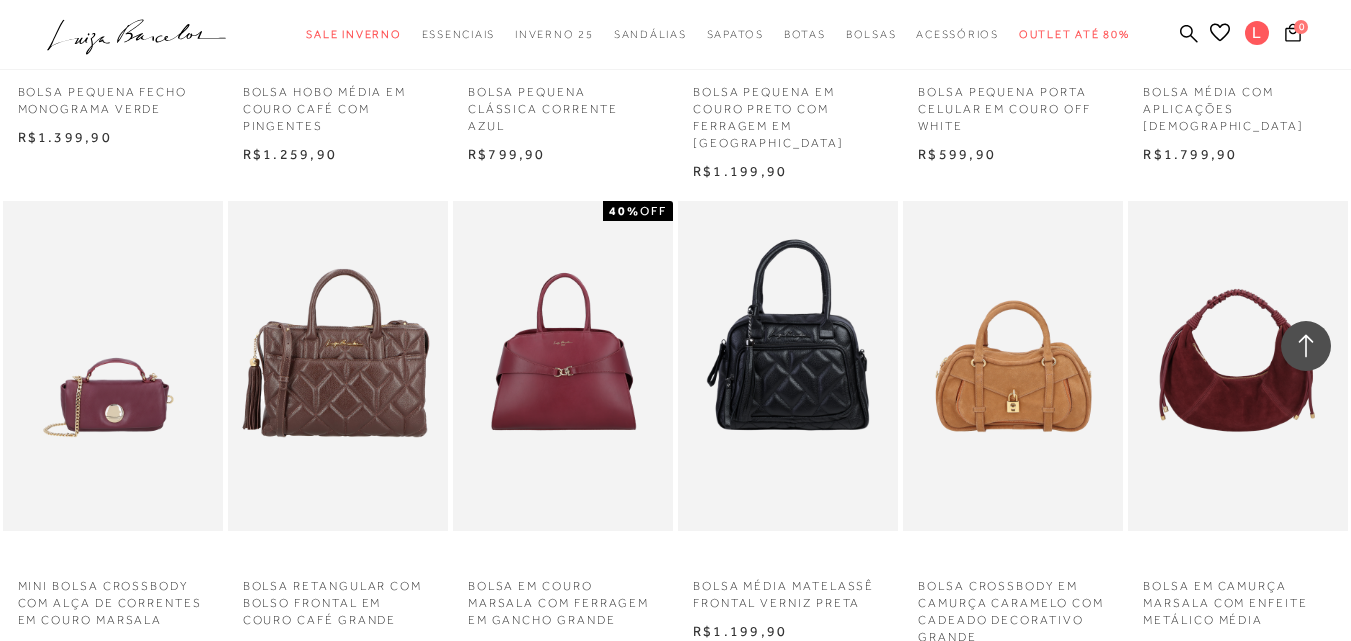 scroll, scrollTop: 15734, scrollLeft: 0, axis: vertical 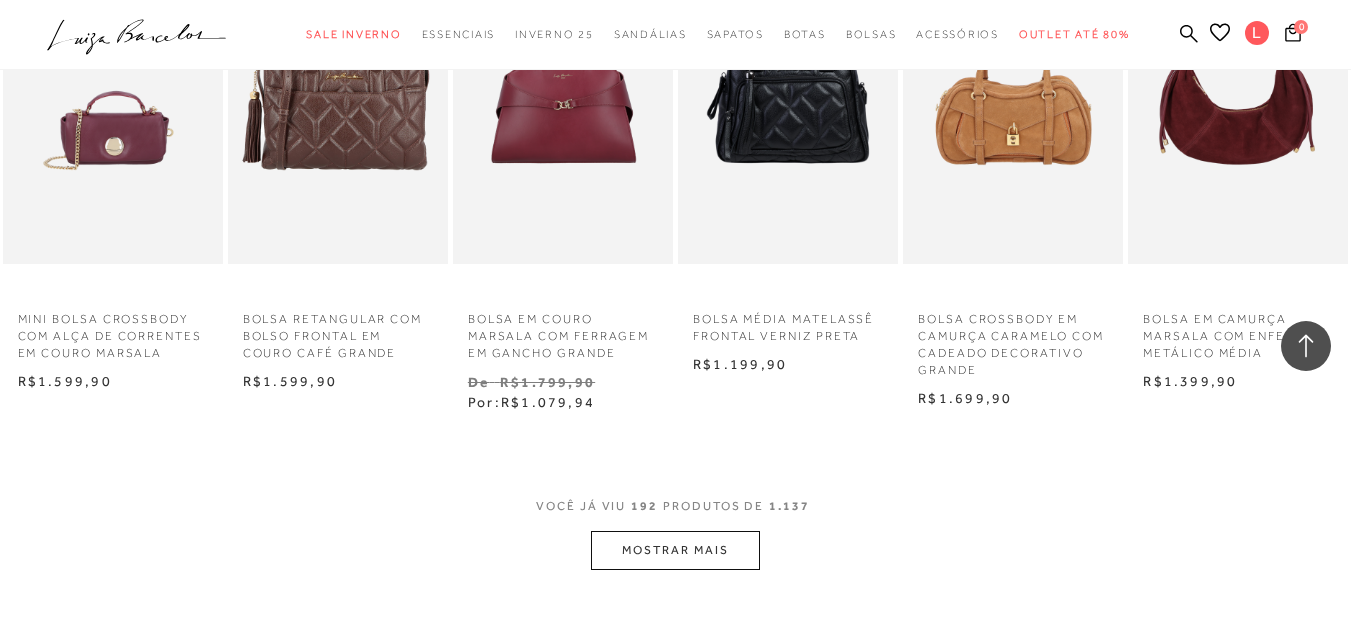 click on "MOSTRAR MAIS" at bounding box center [675, 550] 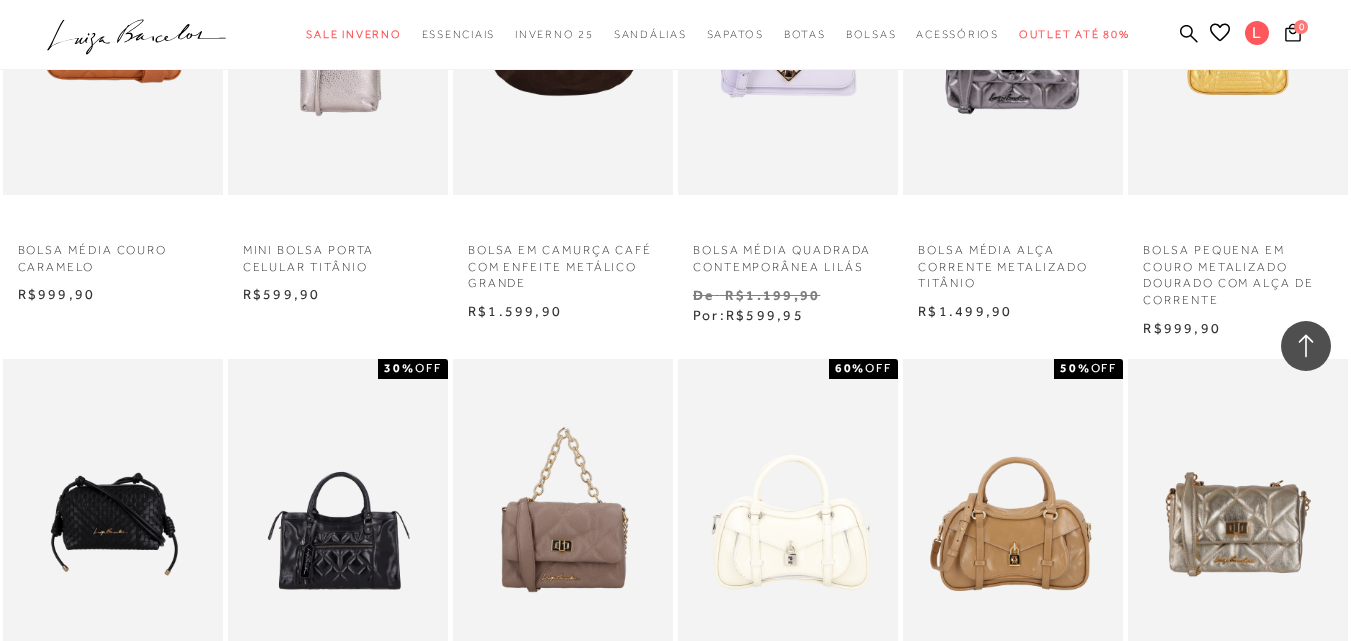 scroll, scrollTop: 17200, scrollLeft: 0, axis: vertical 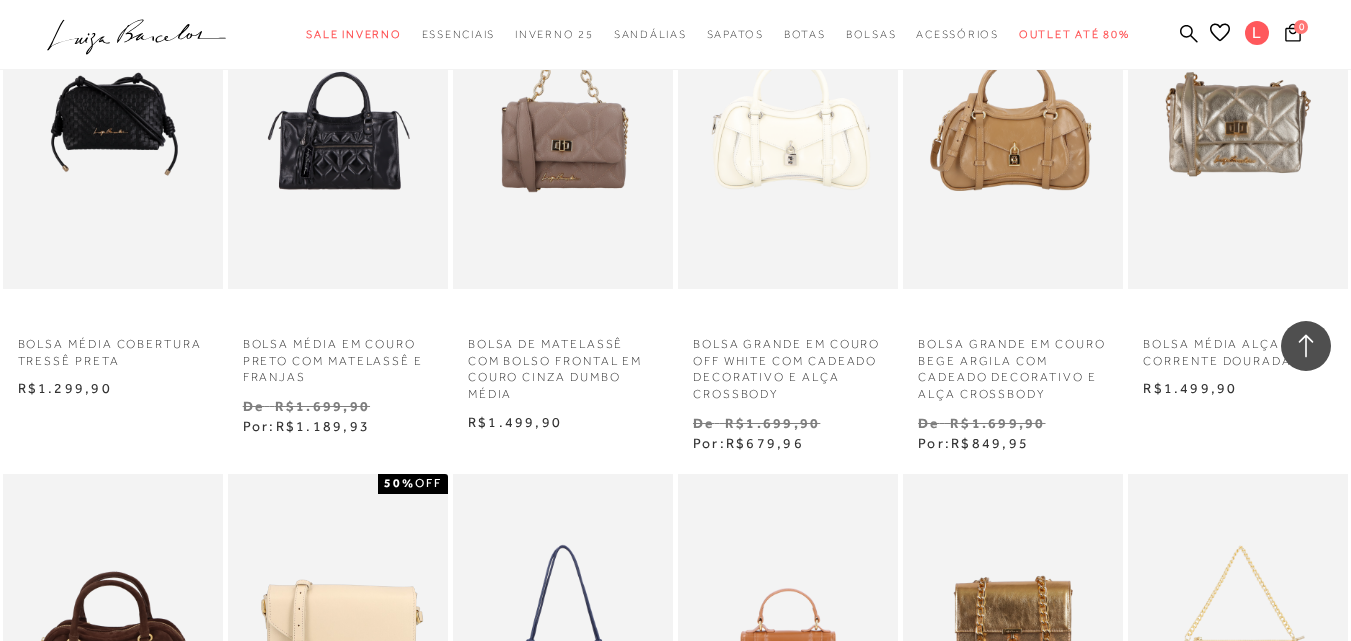 click at bounding box center (339, -370) 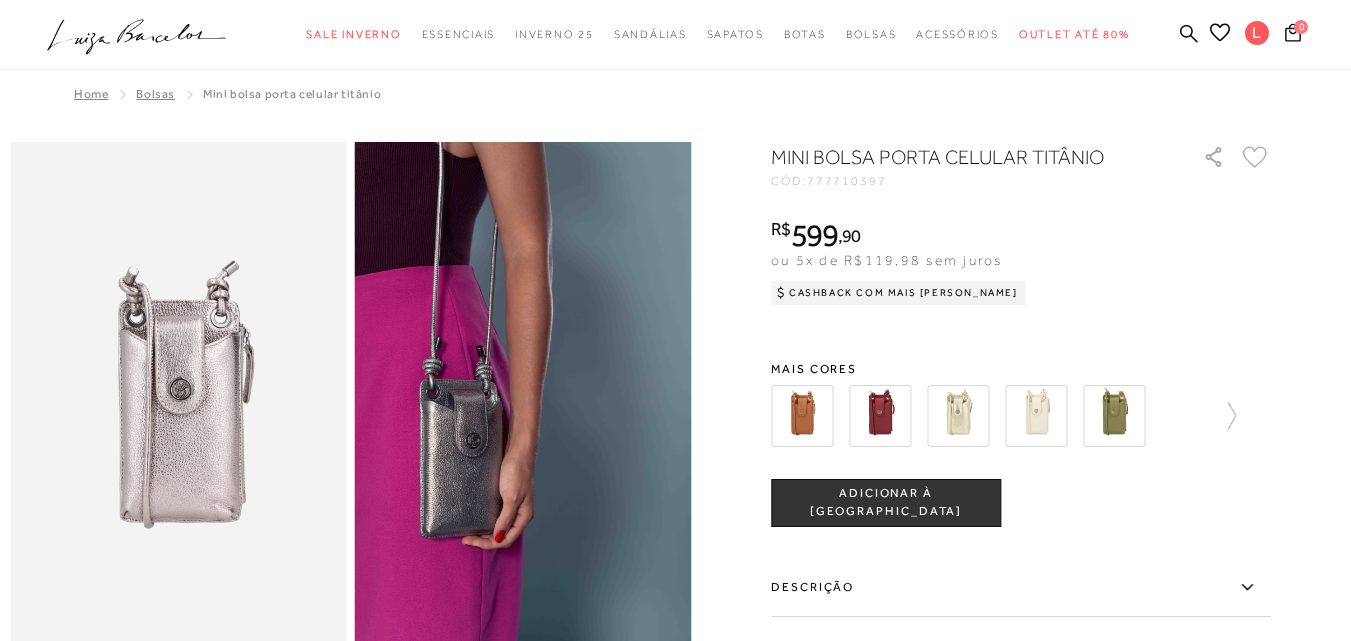 scroll, scrollTop: 0, scrollLeft: 0, axis: both 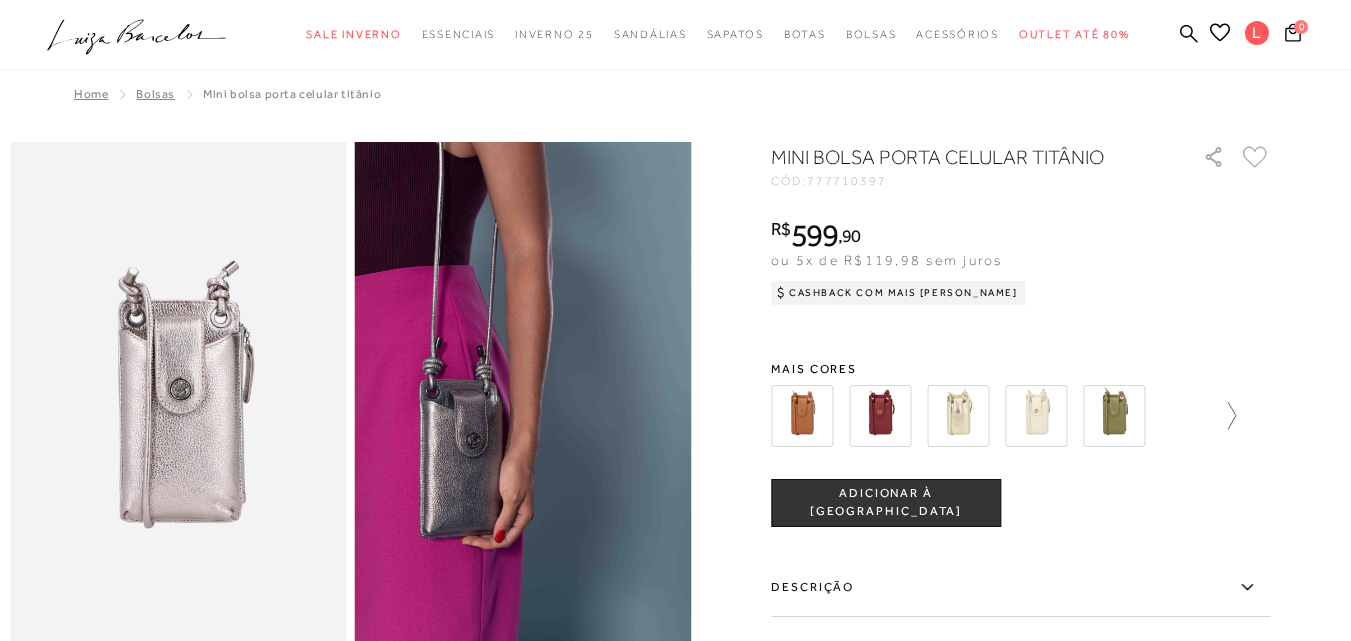 click 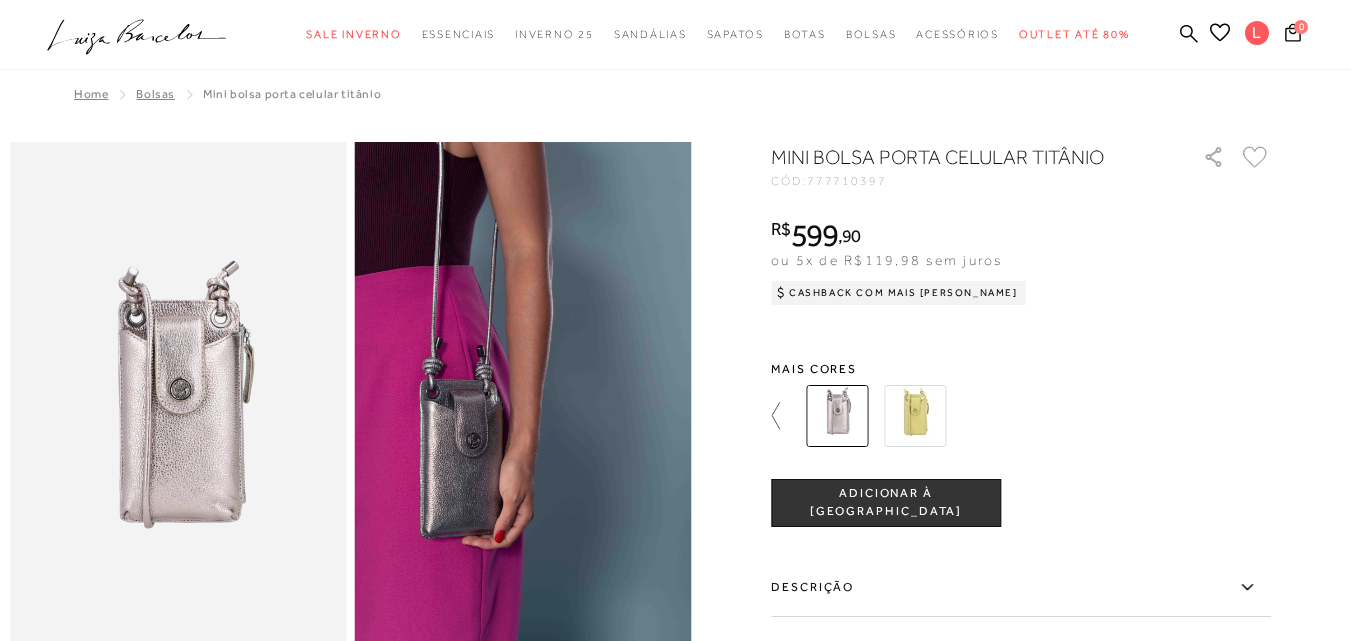 click 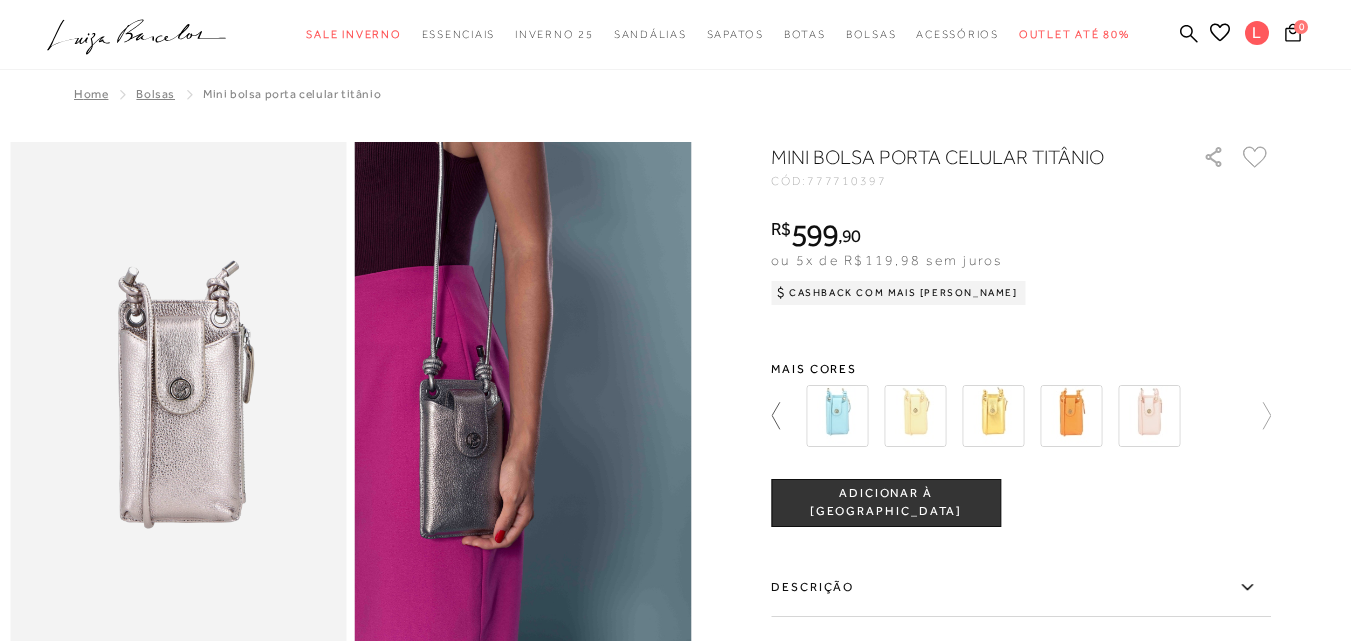 click 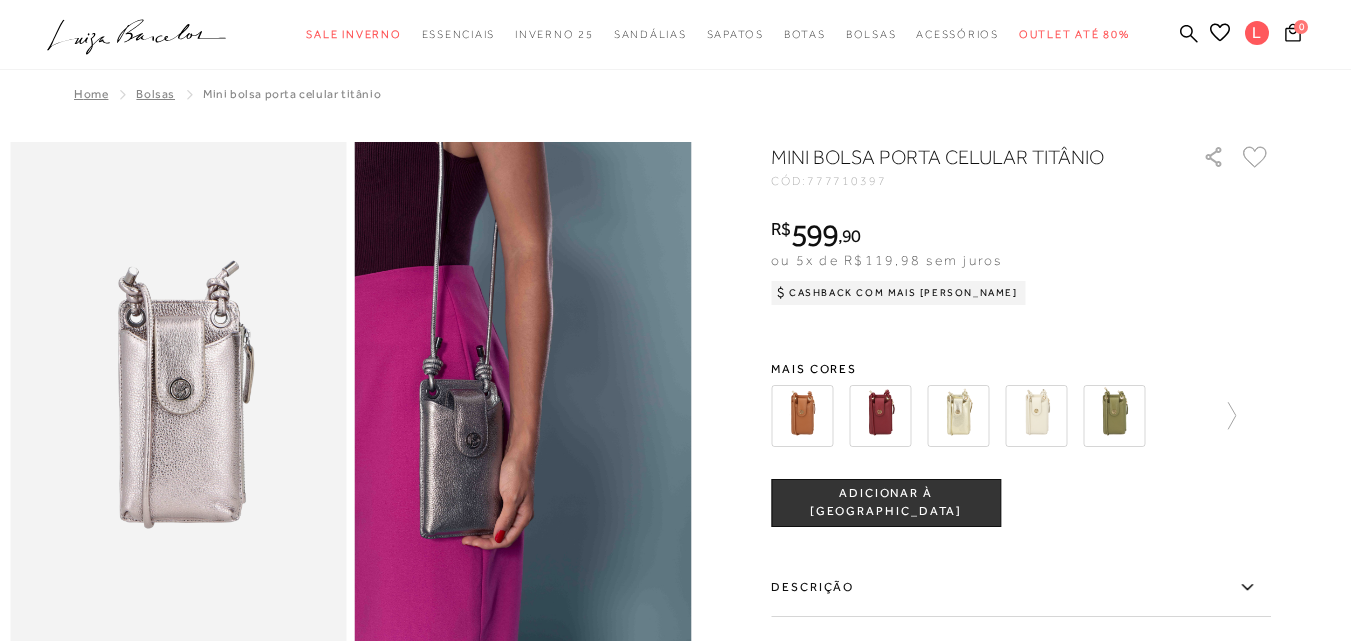 click at bounding box center (1114, 416) 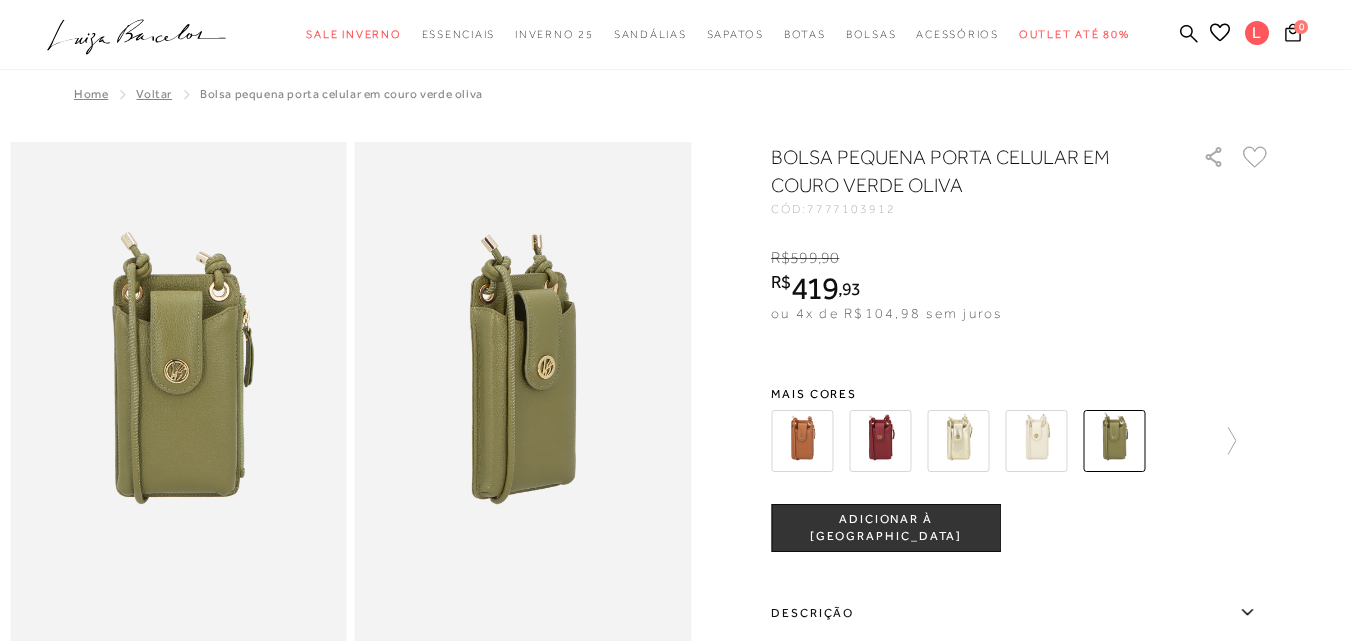 click on "BOLSA PEQUENA PORTA CELULAR EM COURO VERDE OLIVA
CÓD:
7777103912
×
É necessário selecionar um tamanho para adicionar o produto como favorito.
R$ 599 , 90
R$ 419 , 93
ou 4x de R$104,98 sem juros
De  R$599,90
Por:  R$419,93" at bounding box center [1021, 548] 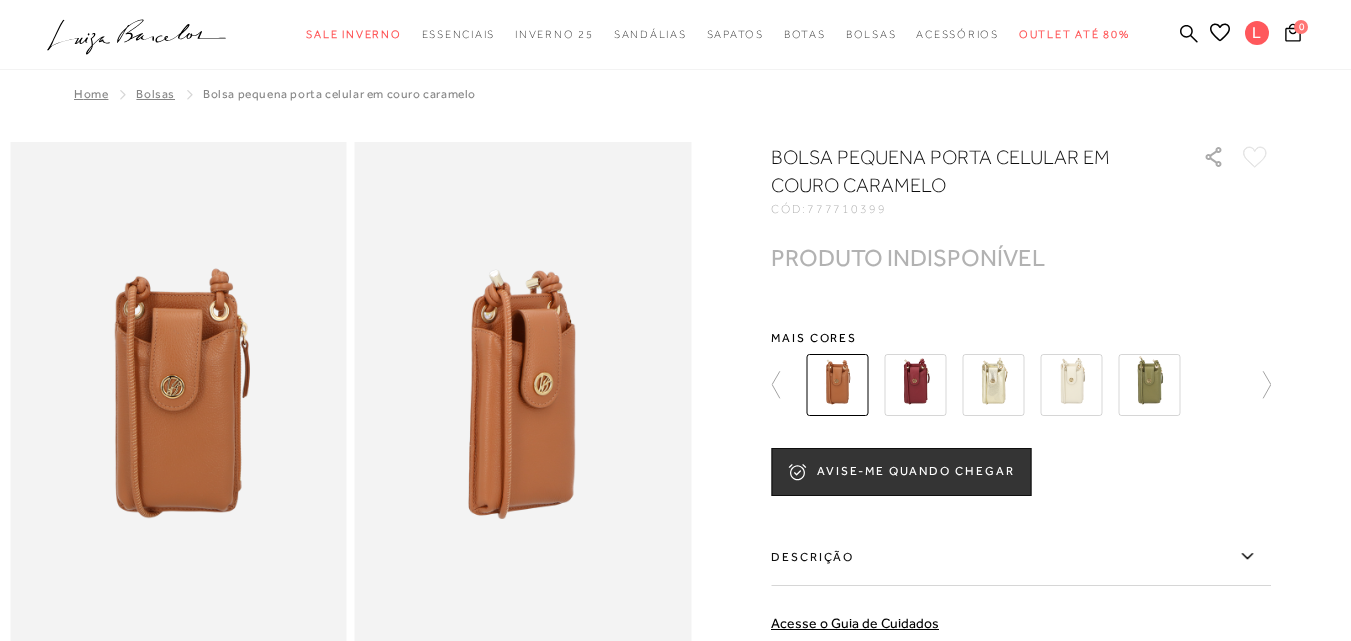 scroll, scrollTop: 0, scrollLeft: 0, axis: both 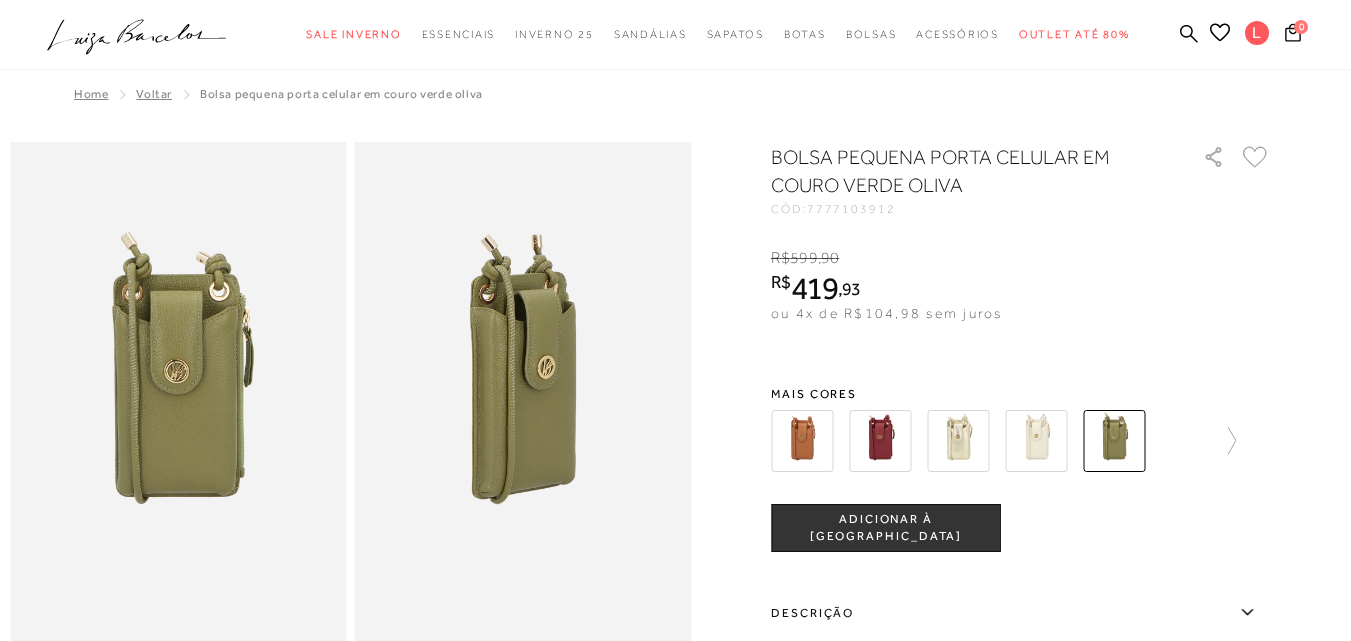 click 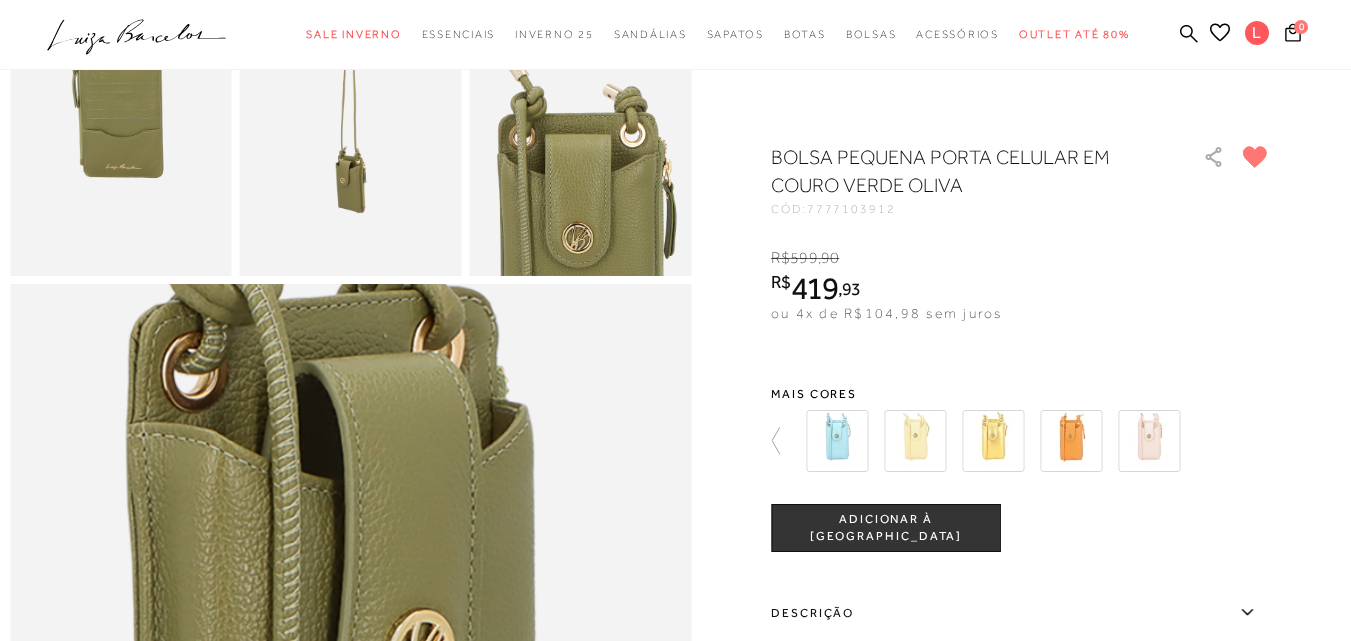 scroll, scrollTop: 400, scrollLeft: 0, axis: vertical 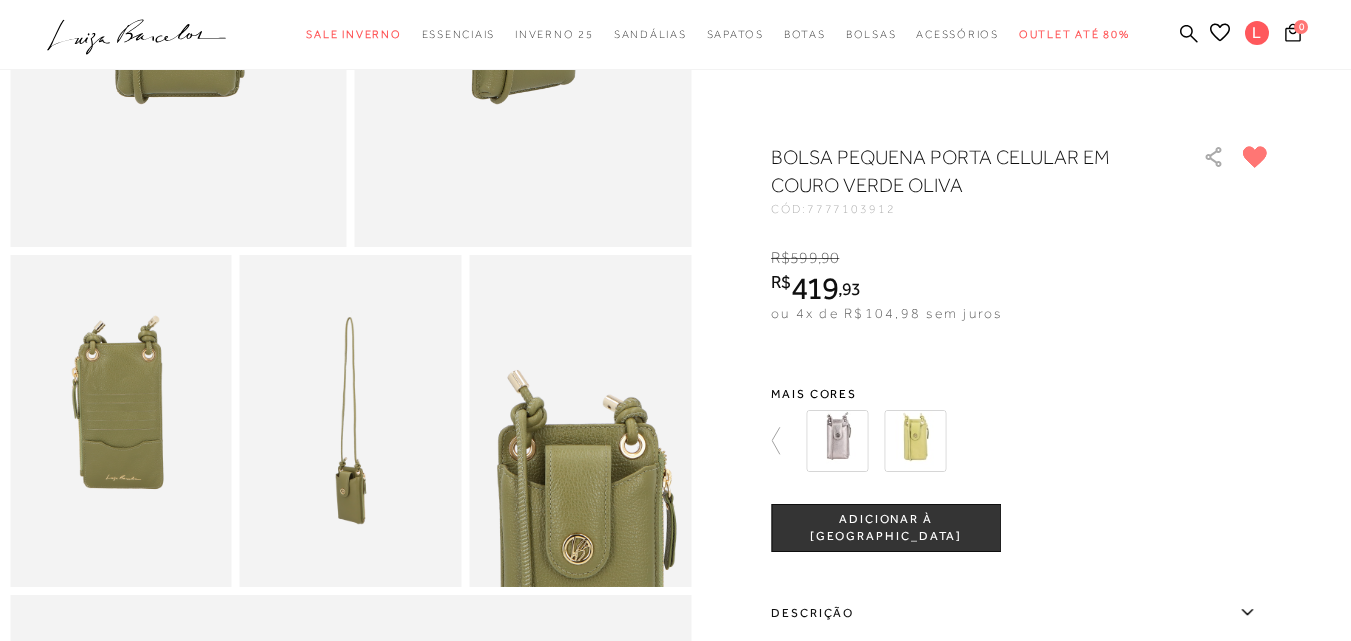 click at bounding box center [121, 421] 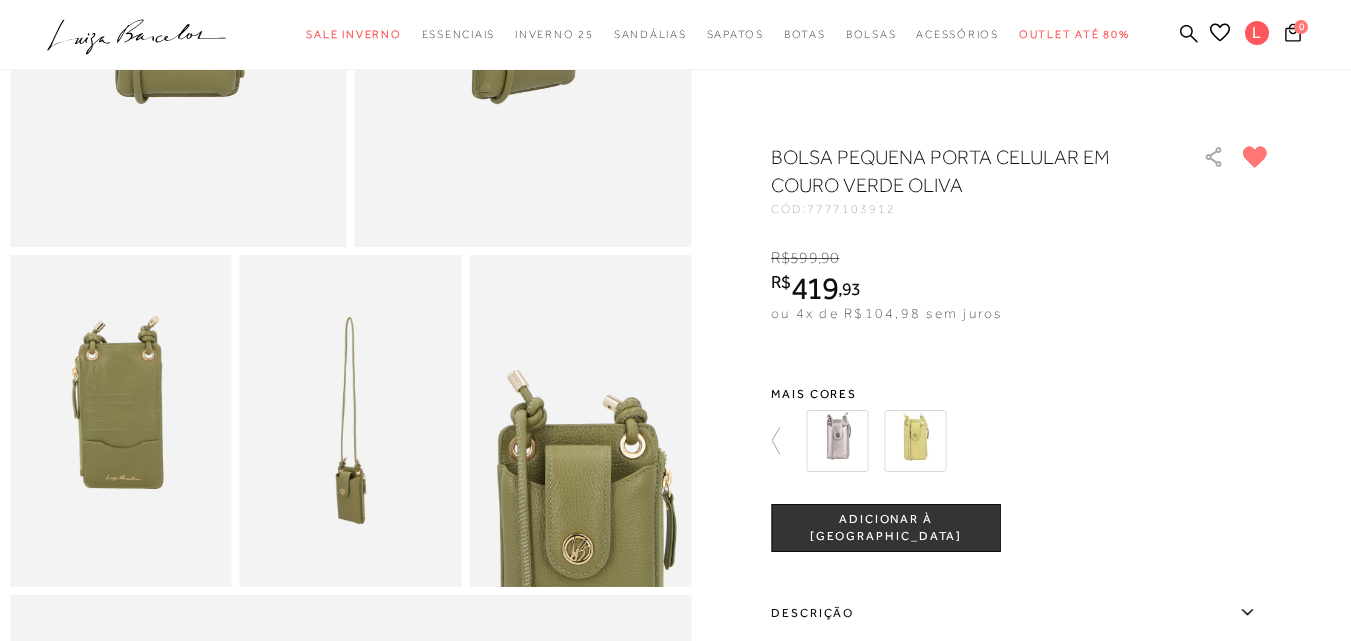 click at bounding box center [121, 421] 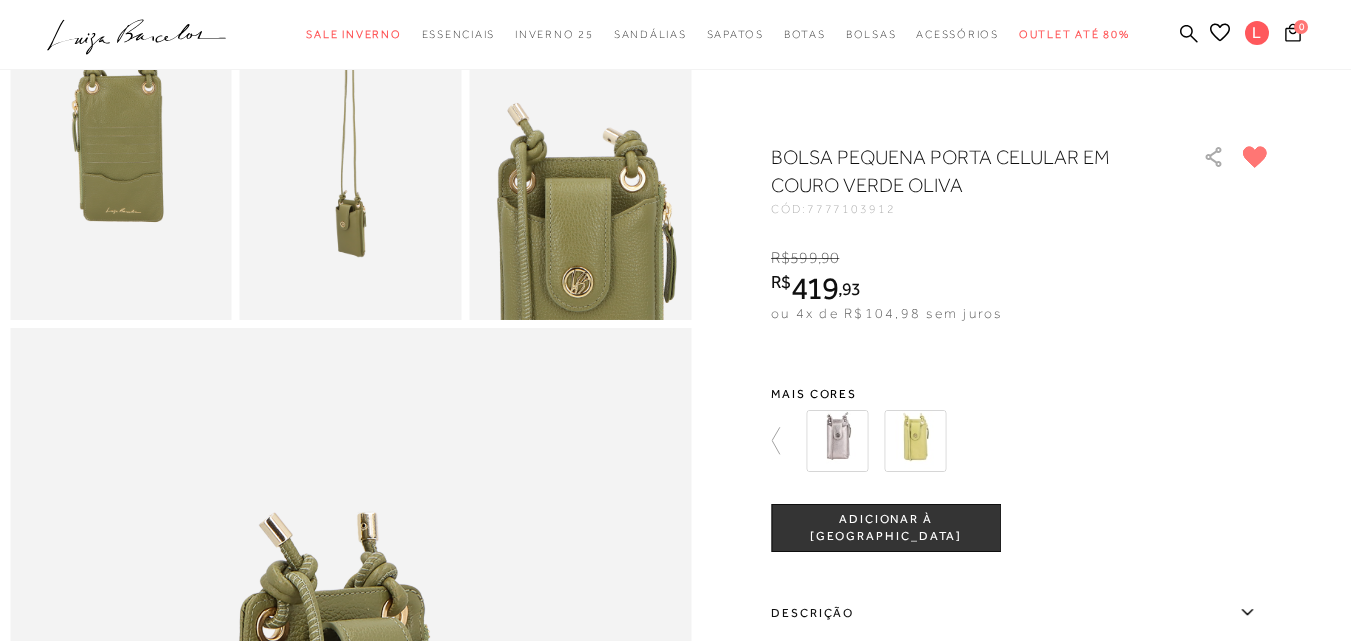 scroll, scrollTop: 400, scrollLeft: 0, axis: vertical 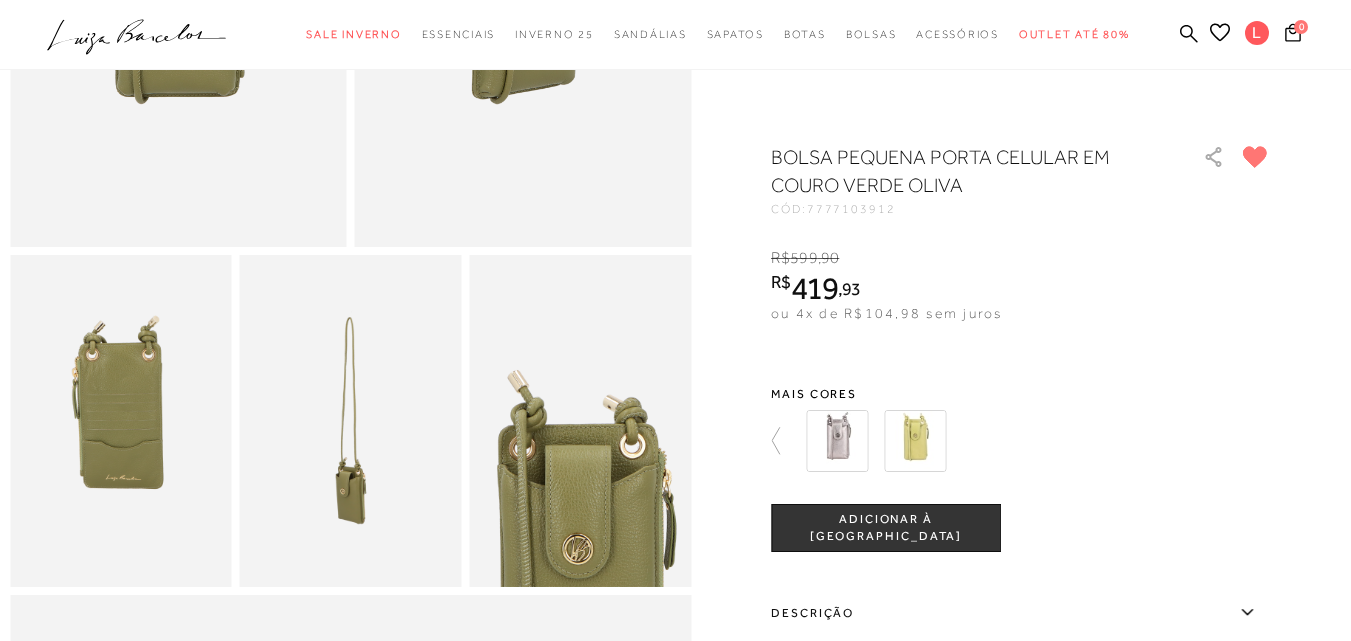 click at bounding box center (351, 421) 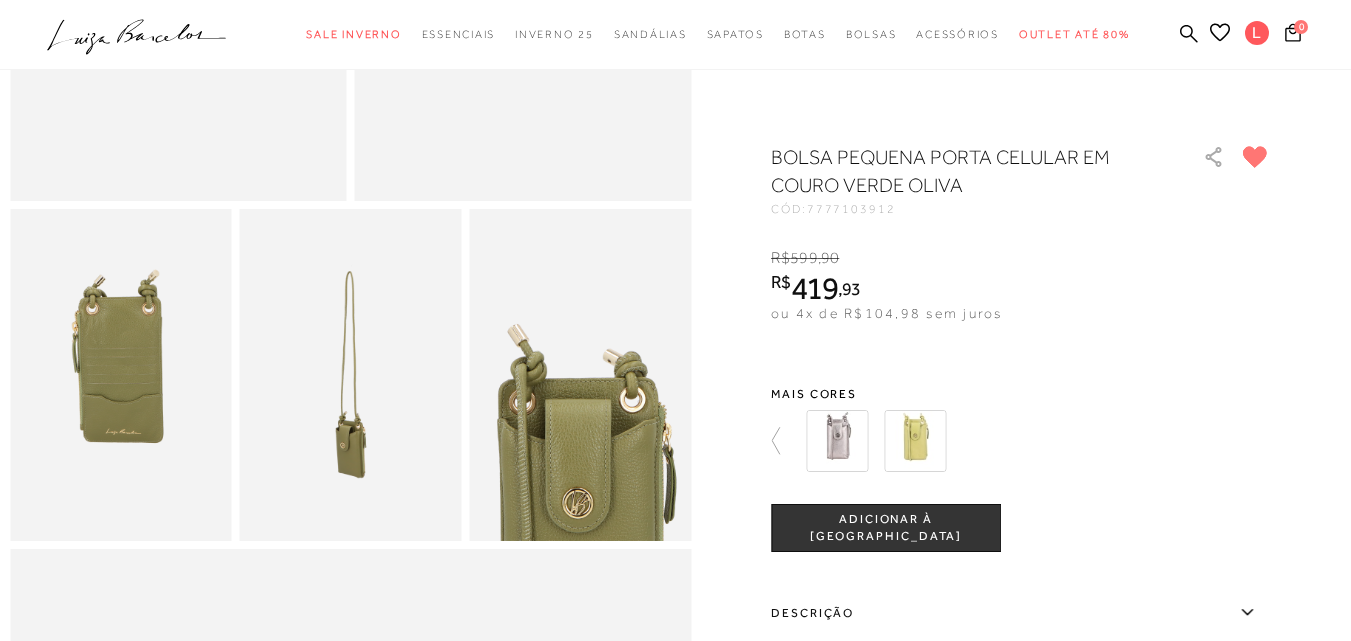 scroll, scrollTop: 400, scrollLeft: 0, axis: vertical 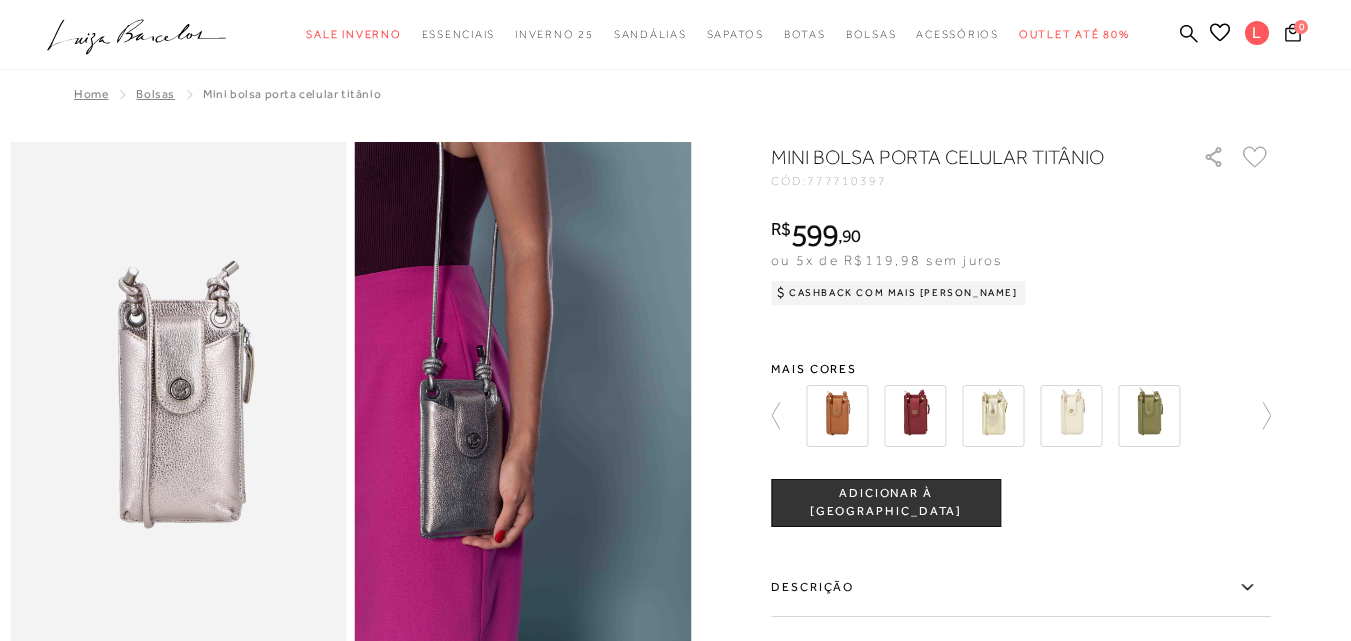 click at bounding box center [1071, 416] 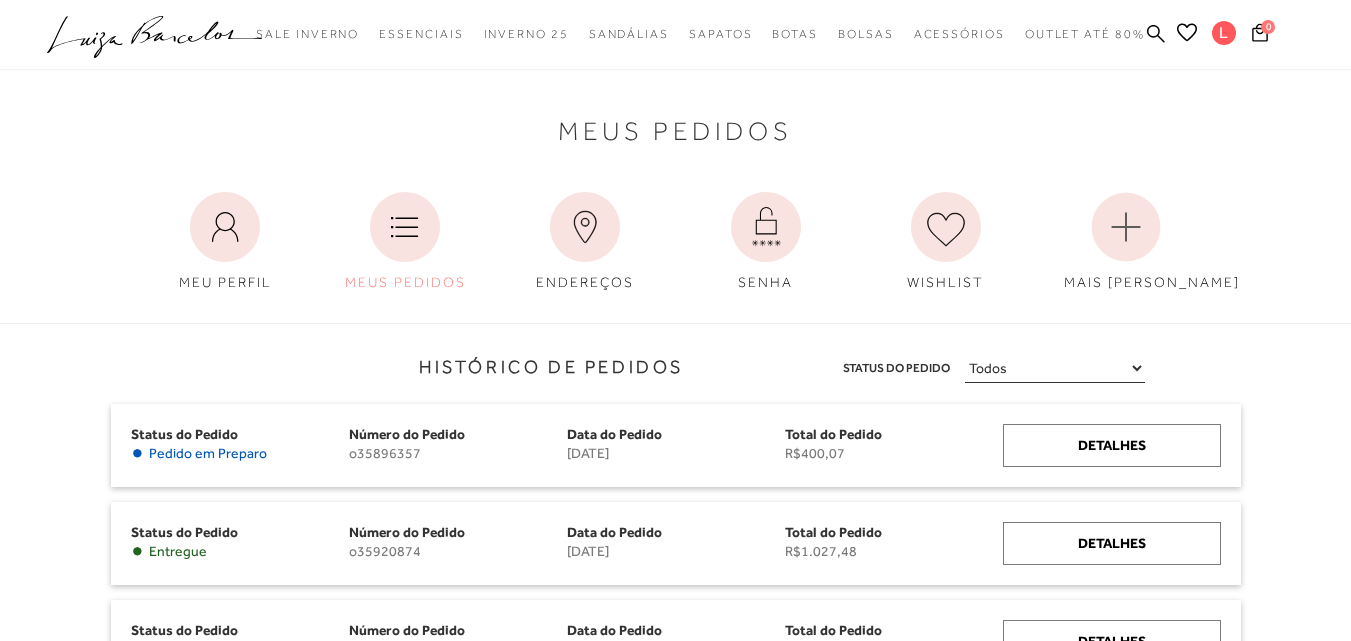 scroll, scrollTop: 0, scrollLeft: 0, axis: both 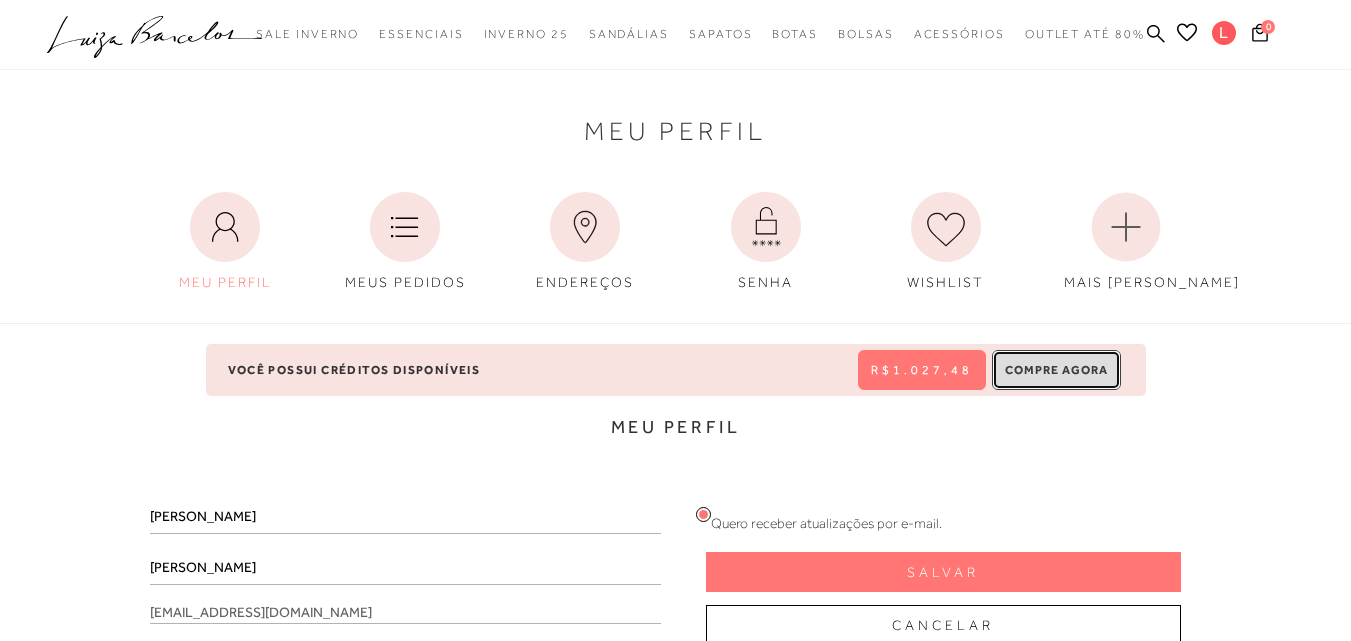 click on "Compre Agora" at bounding box center [1056, 370] 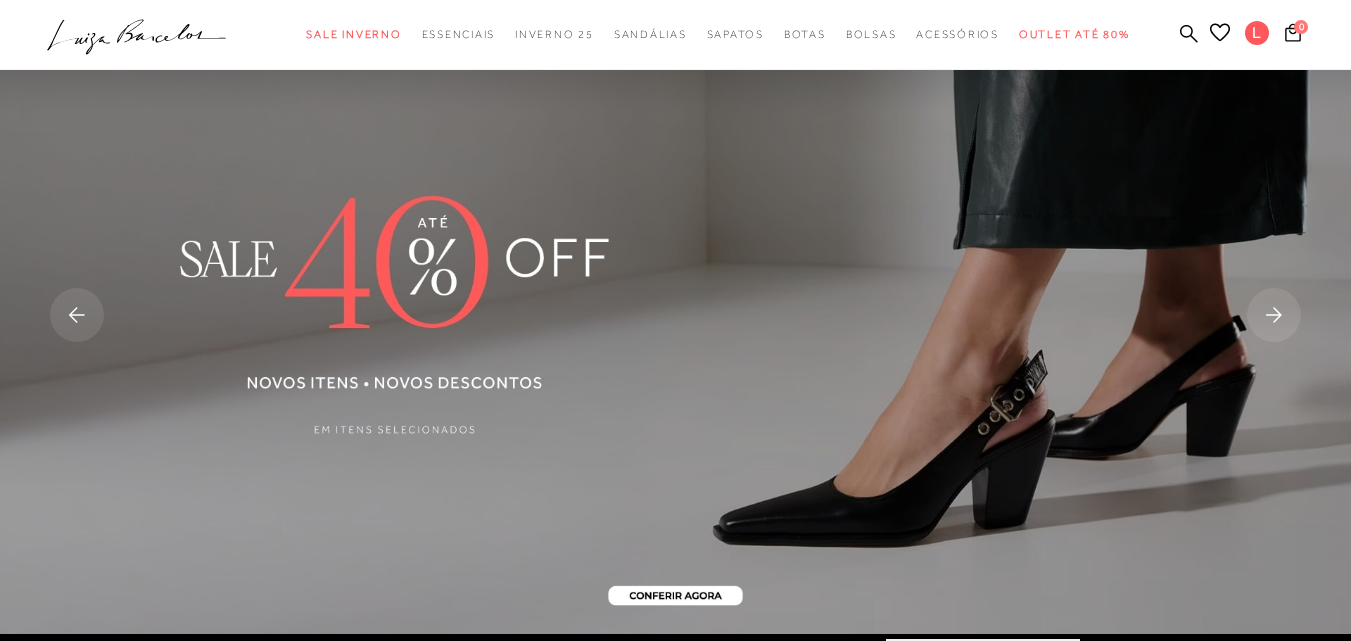 scroll, scrollTop: 533, scrollLeft: 0, axis: vertical 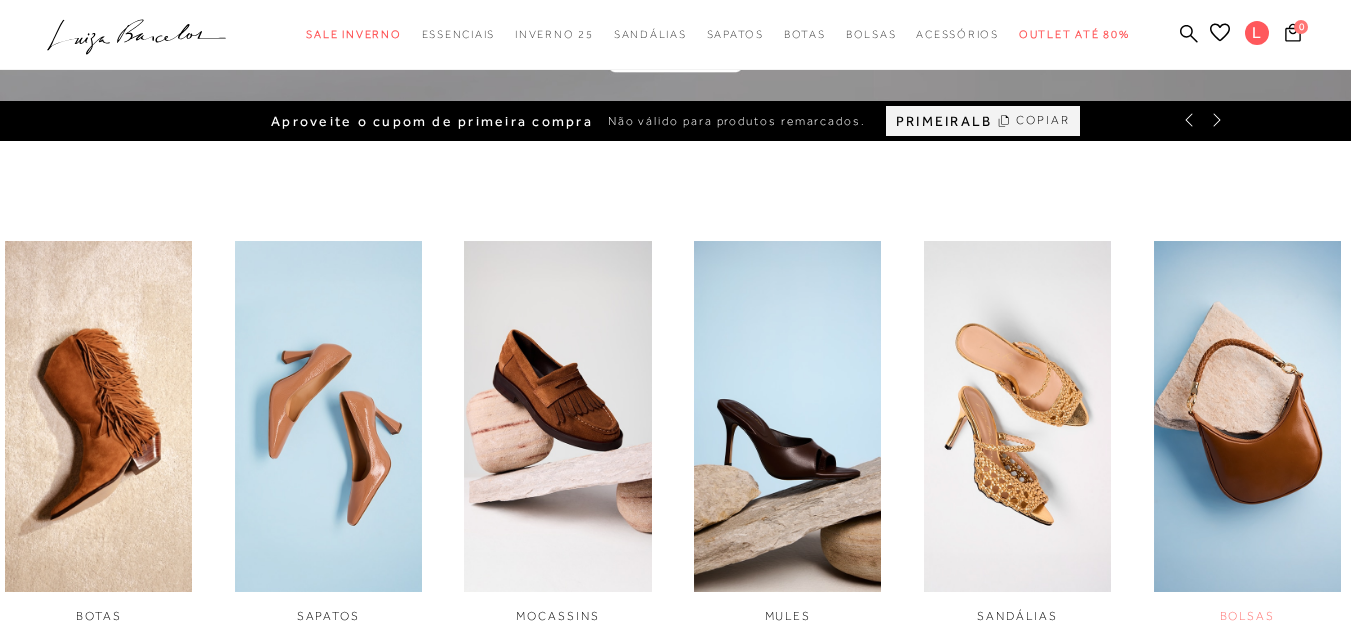 click at bounding box center [1247, 416] 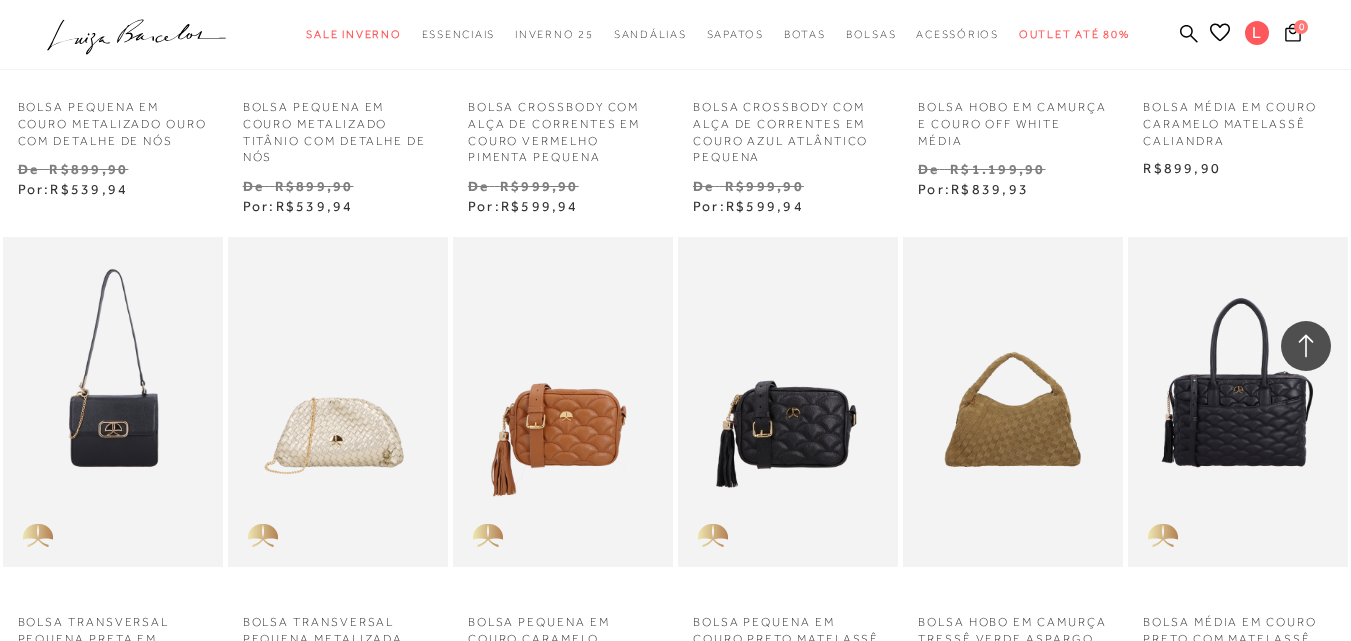 scroll, scrollTop: 2000, scrollLeft: 0, axis: vertical 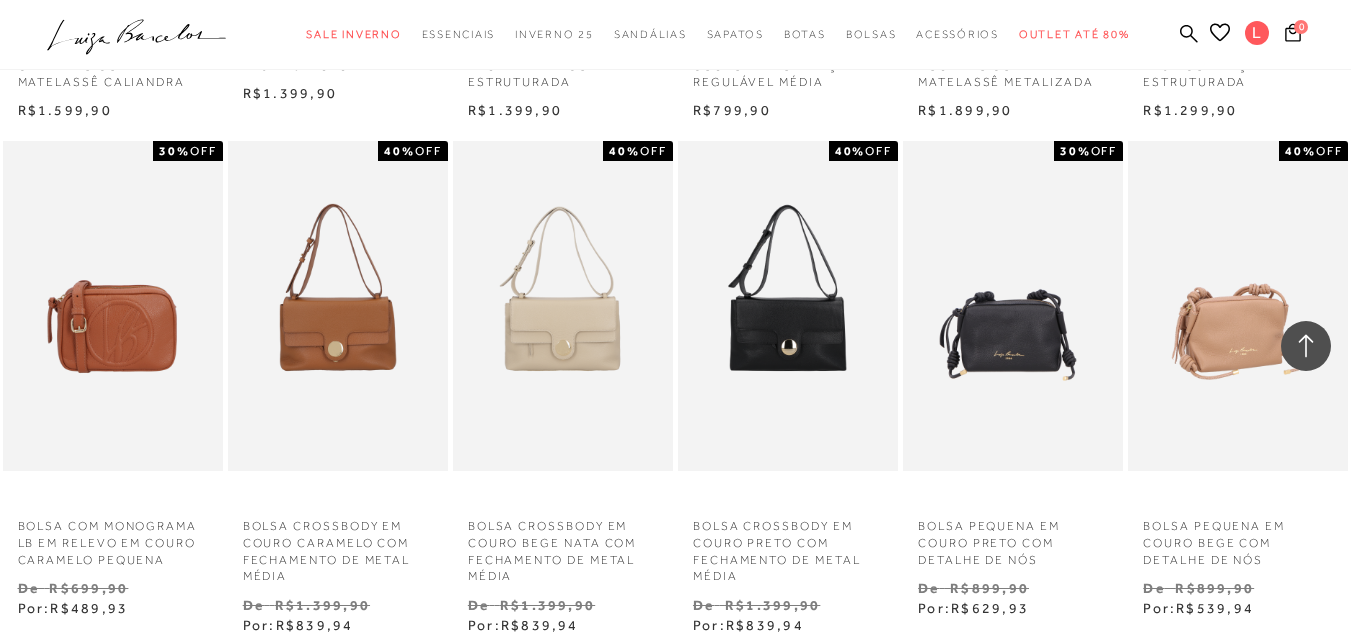 click at bounding box center [1239, 306] 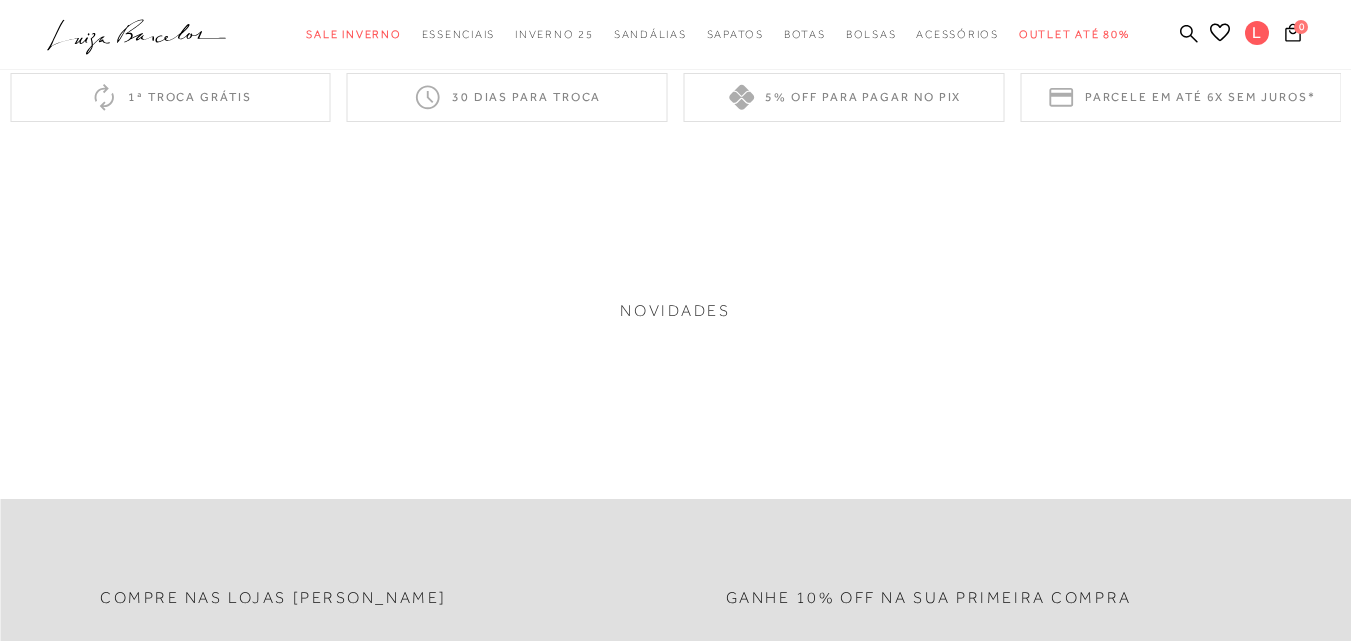 scroll, scrollTop: 0, scrollLeft: 0, axis: both 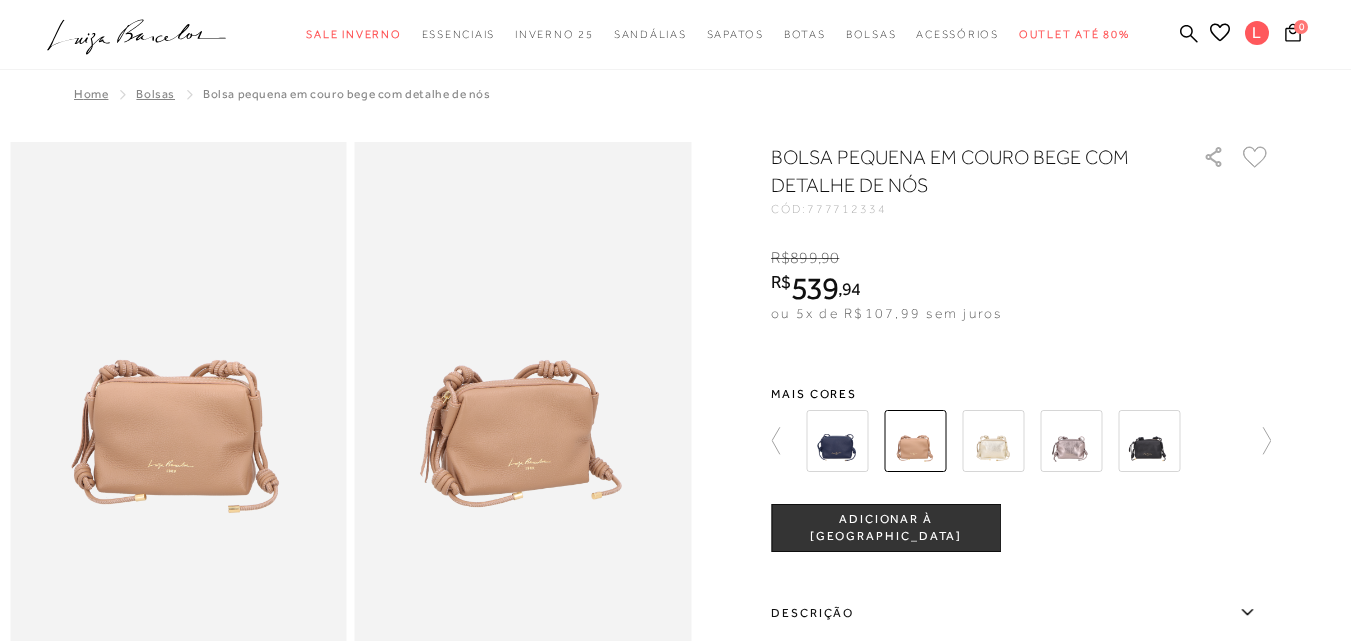 click at bounding box center (523, 394) 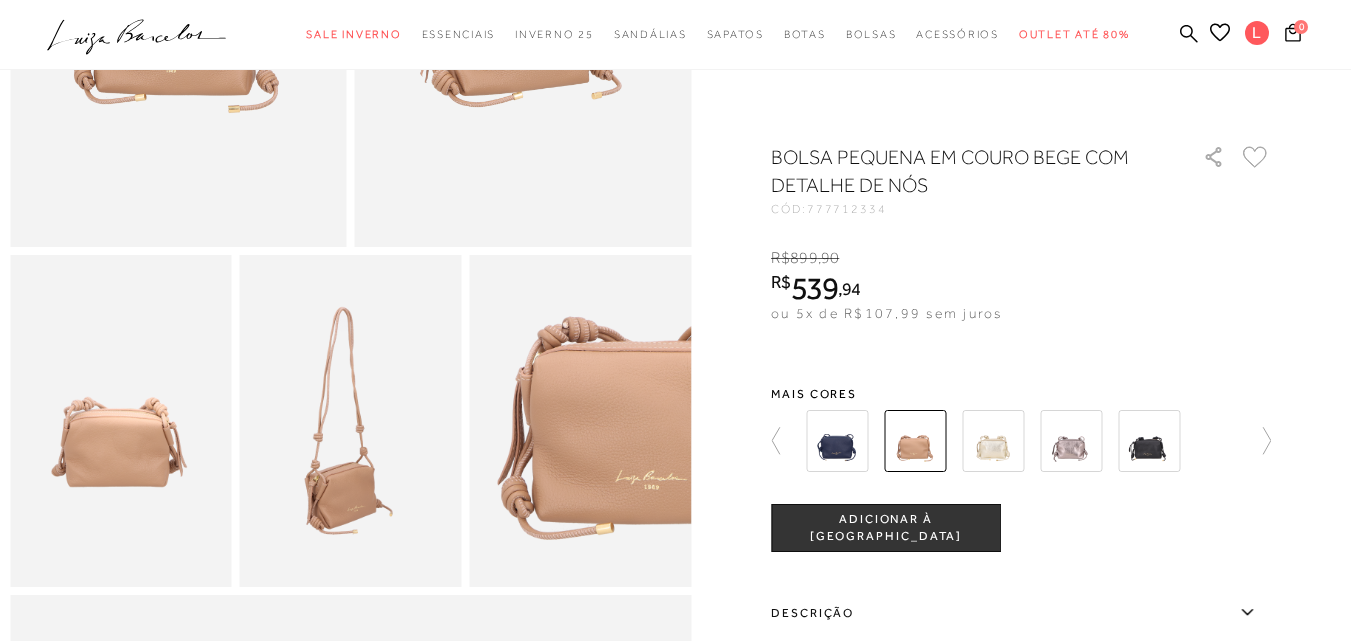 scroll, scrollTop: 0, scrollLeft: 0, axis: both 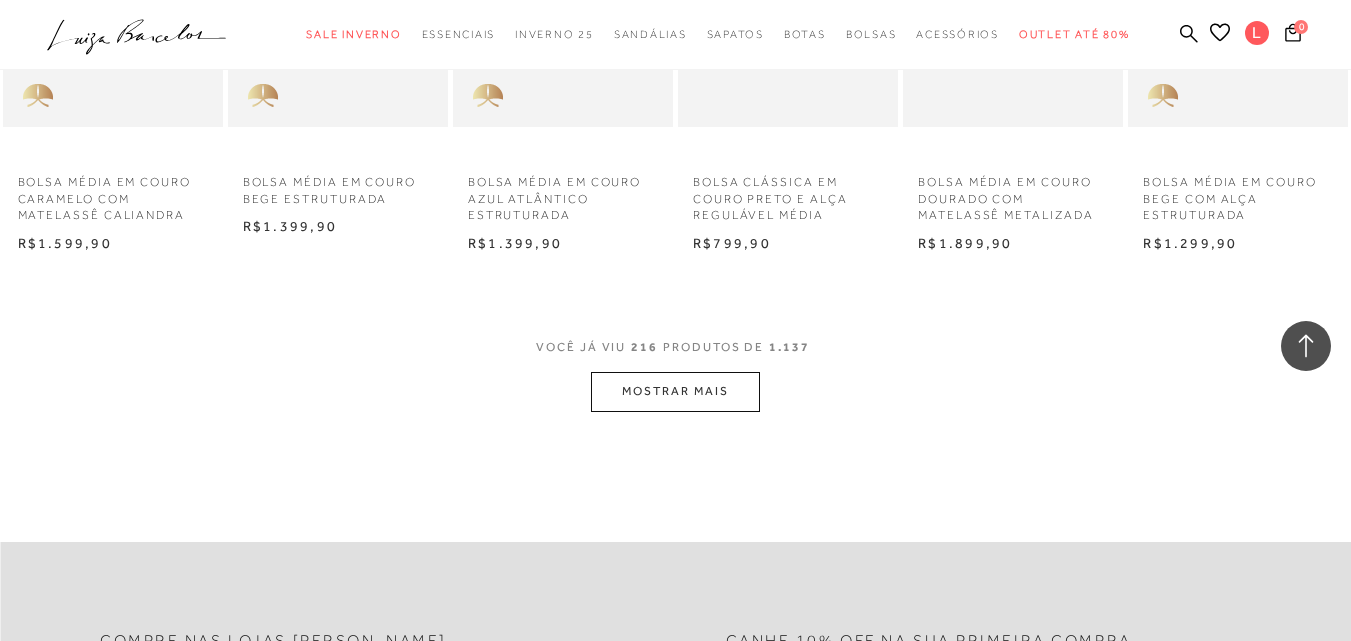 click on "MOSTRAR MAIS" at bounding box center [675, 391] 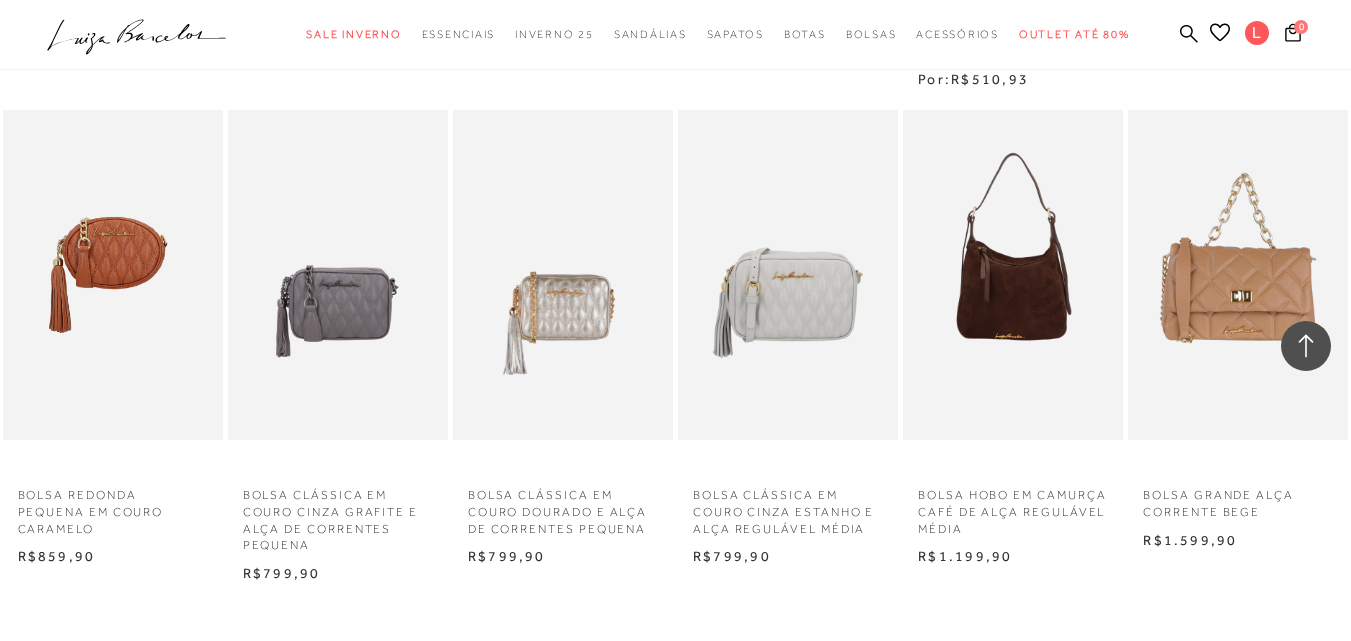 scroll, scrollTop: 3600, scrollLeft: 0, axis: vertical 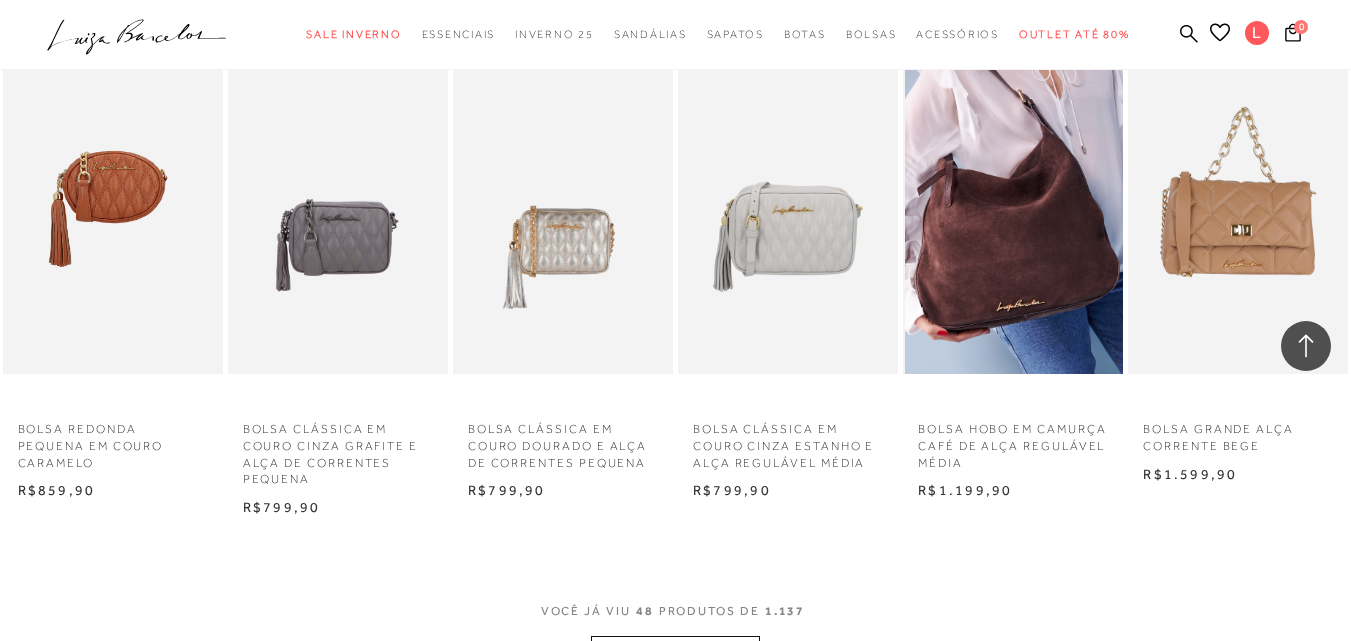 click at bounding box center (1014, 209) 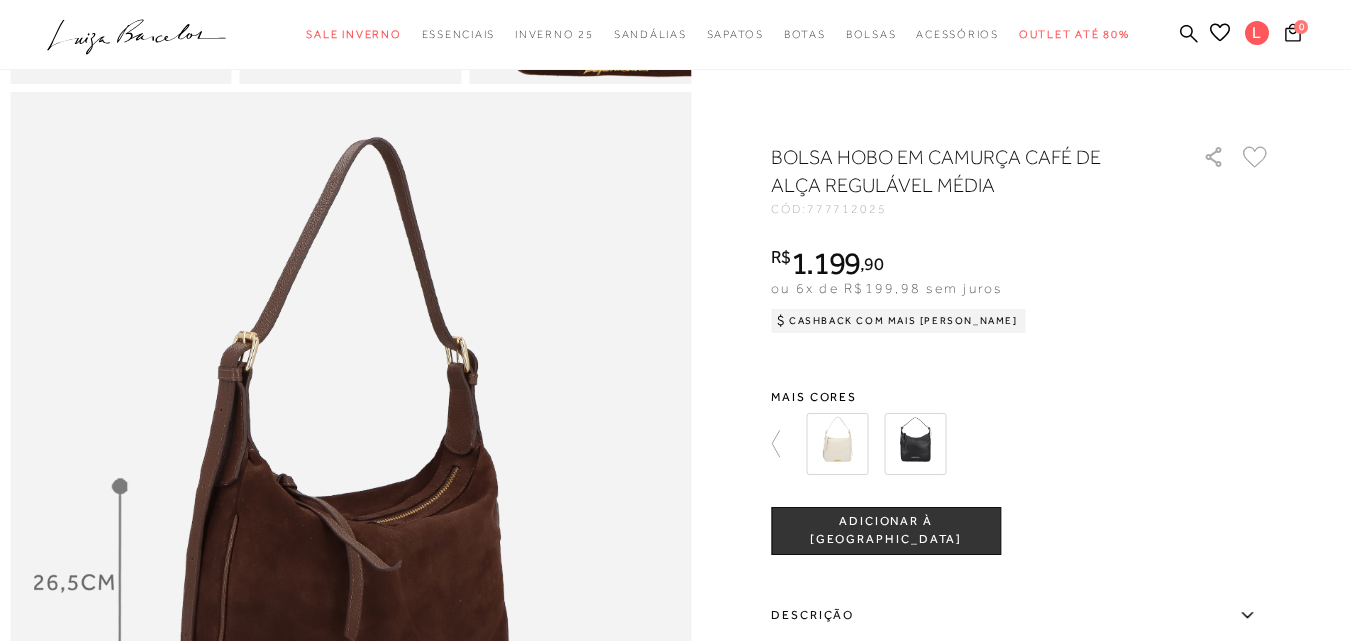scroll, scrollTop: 534, scrollLeft: 0, axis: vertical 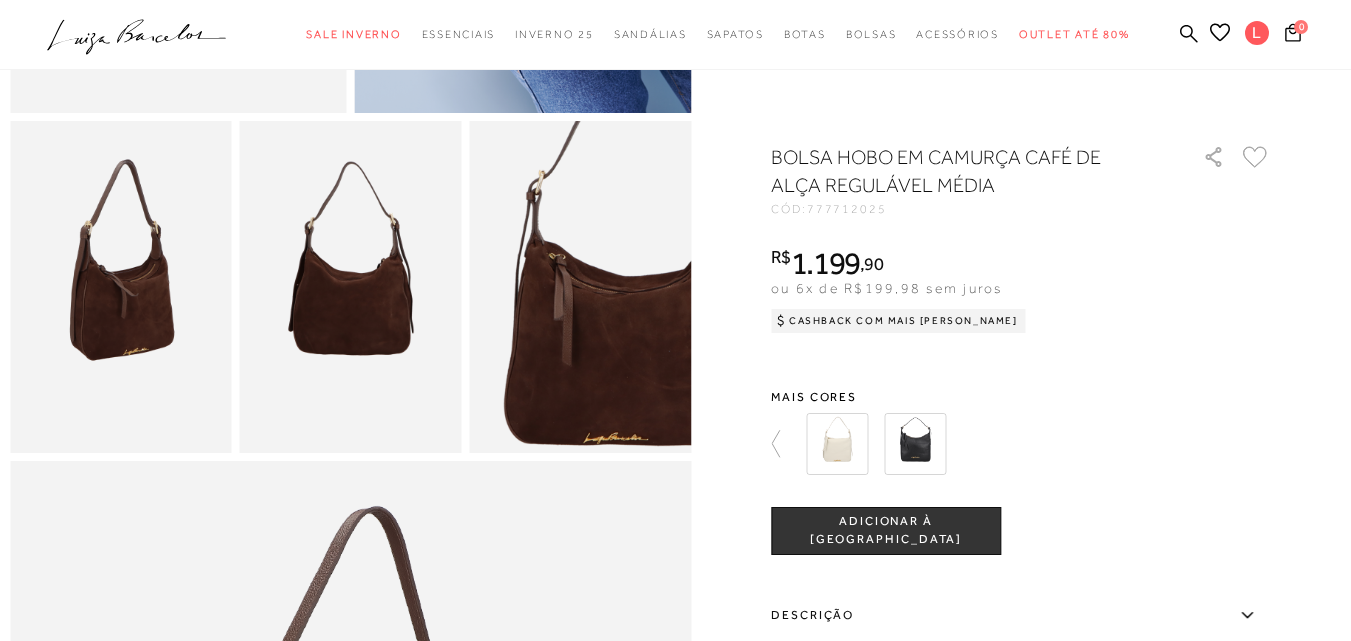 click at bounding box center [351, 287] 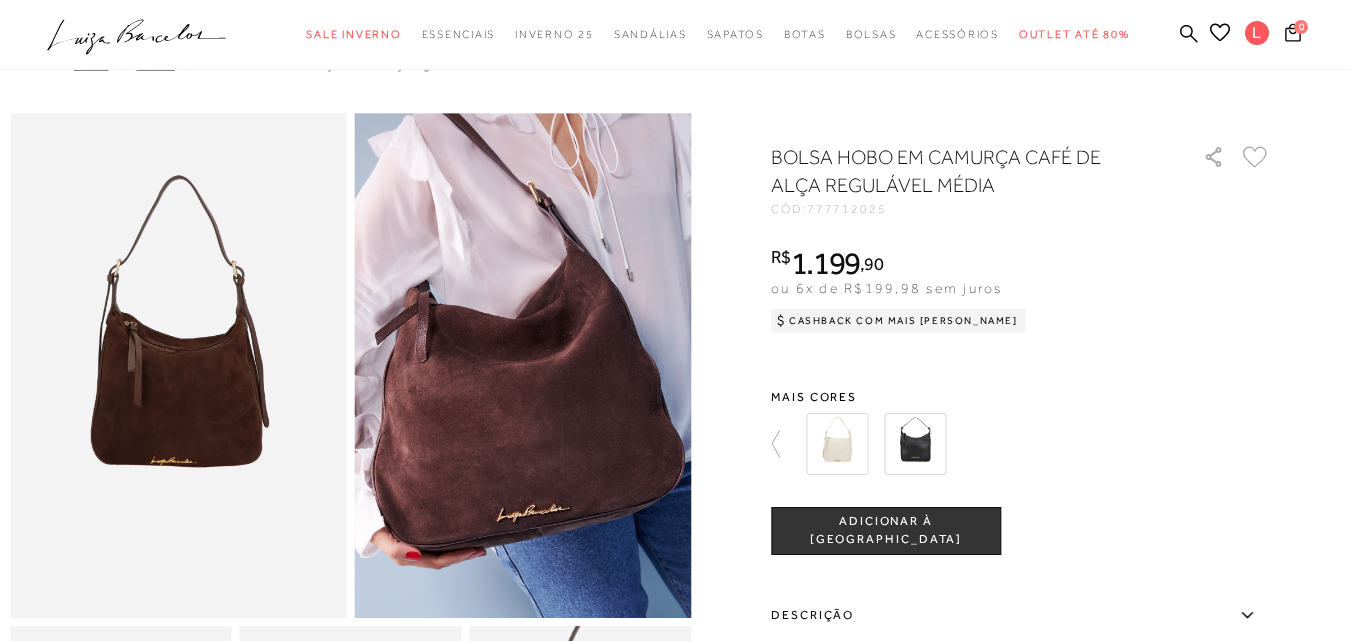 scroll, scrollTop: 0, scrollLeft: 0, axis: both 